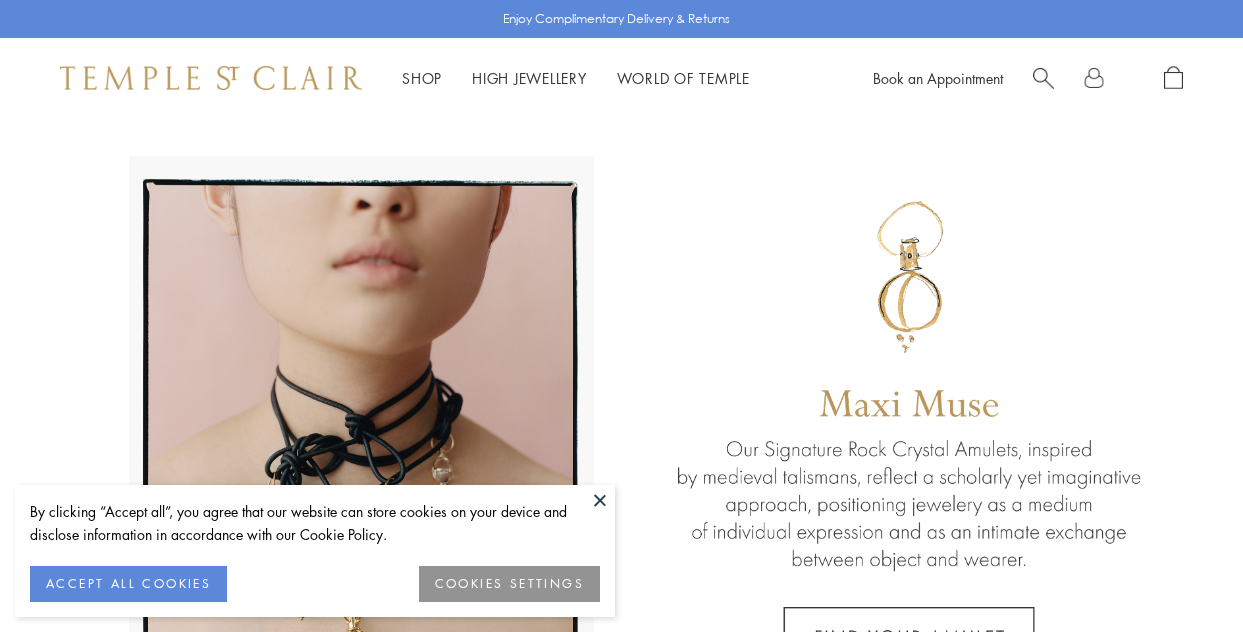 scroll, scrollTop: 0, scrollLeft: 0, axis: both 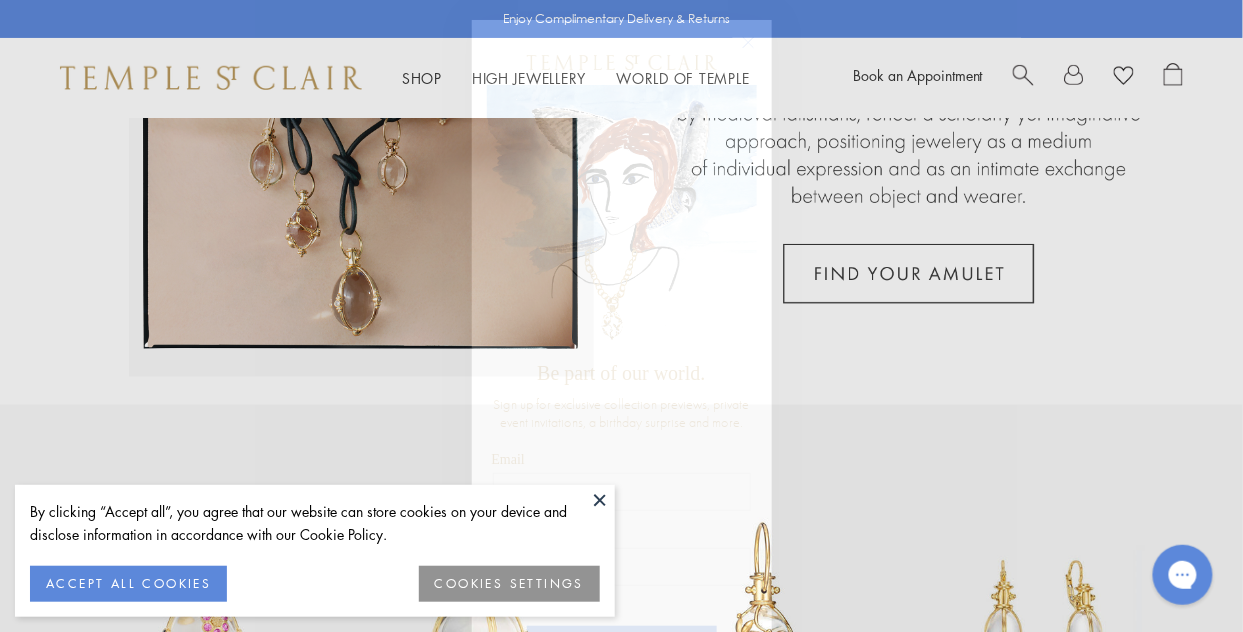 click at bounding box center [600, 500] 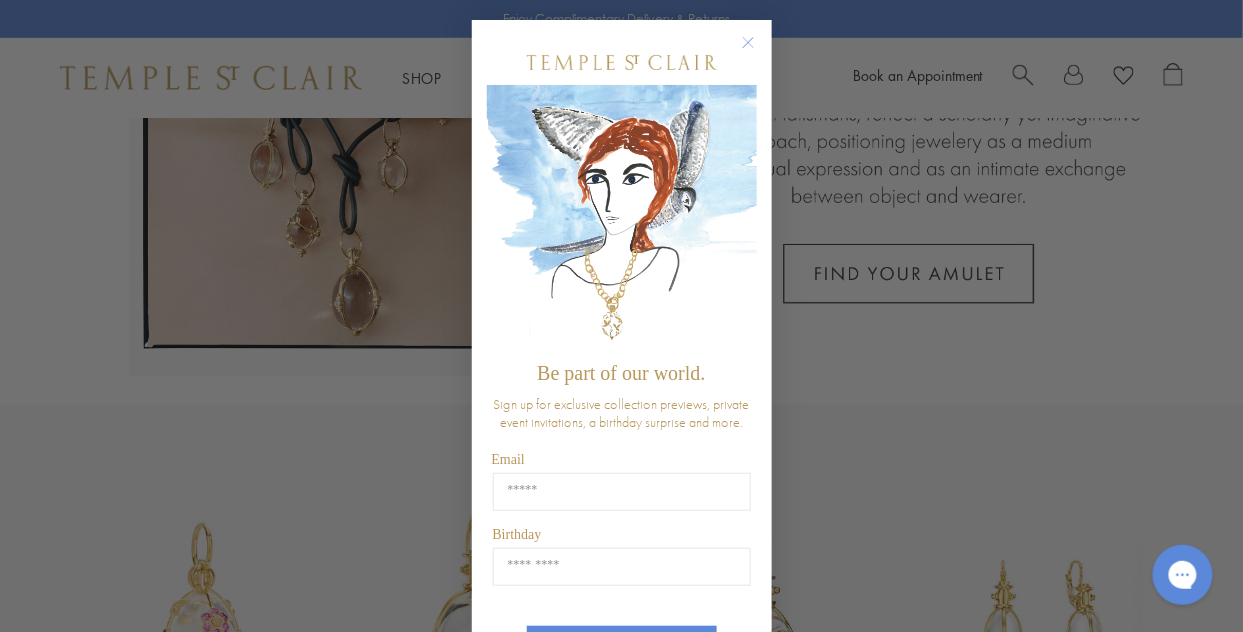 click 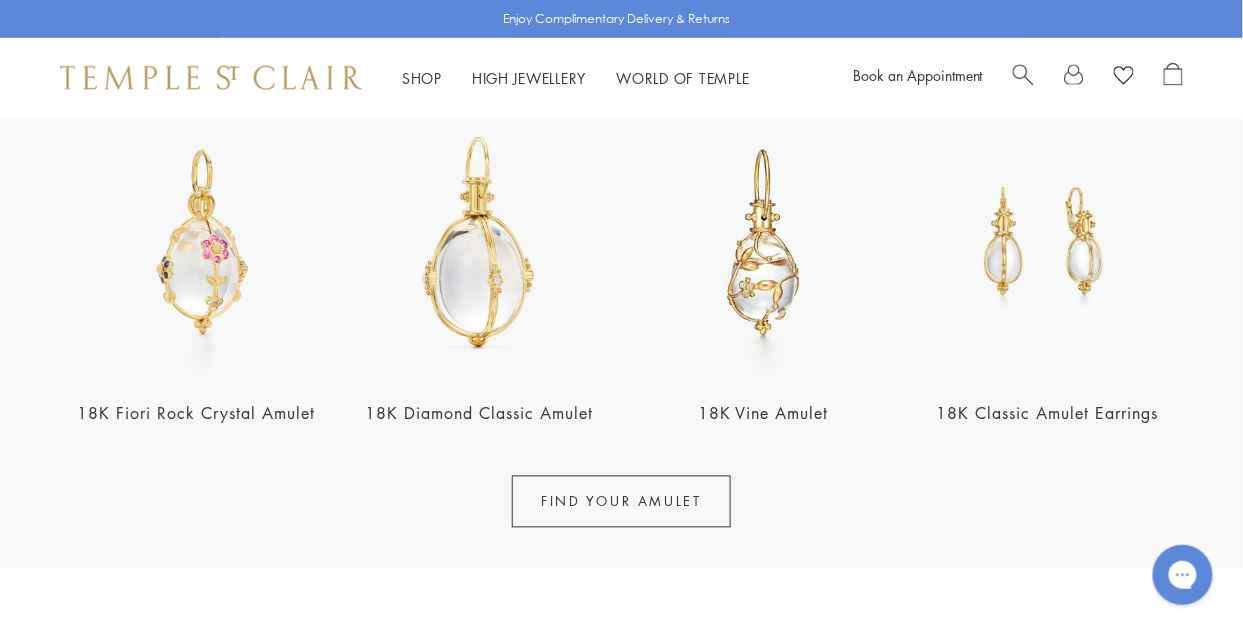 scroll, scrollTop: 818, scrollLeft: 0, axis: vertical 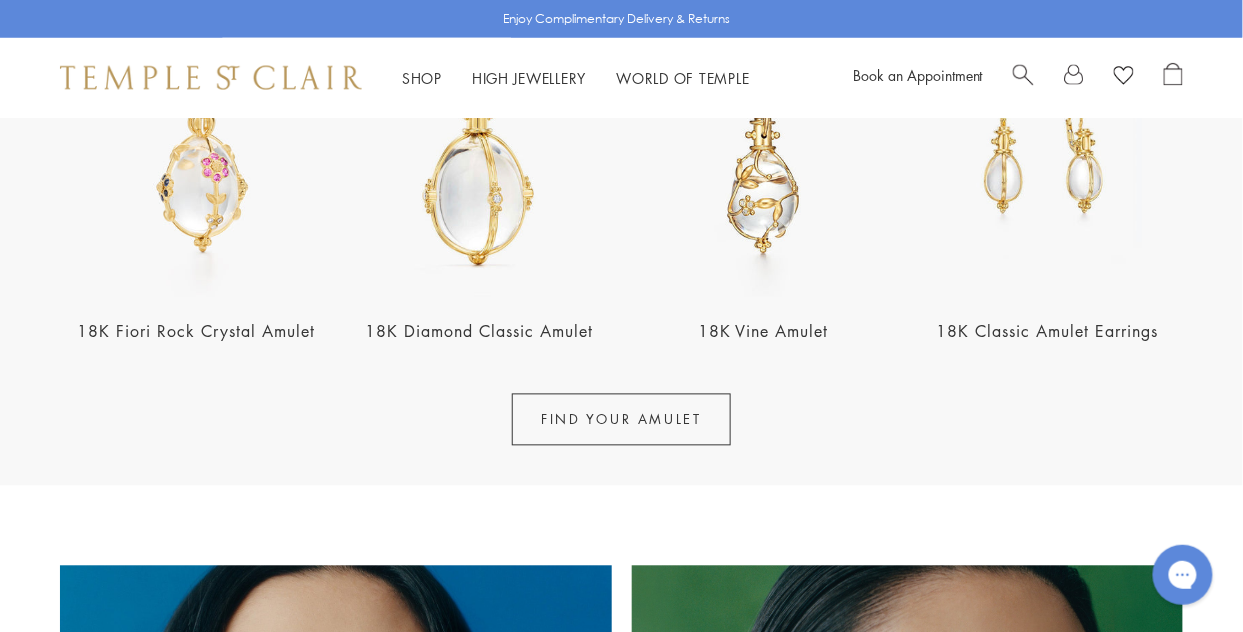 click on "FIND YOUR AMULET" at bounding box center [621, 420] 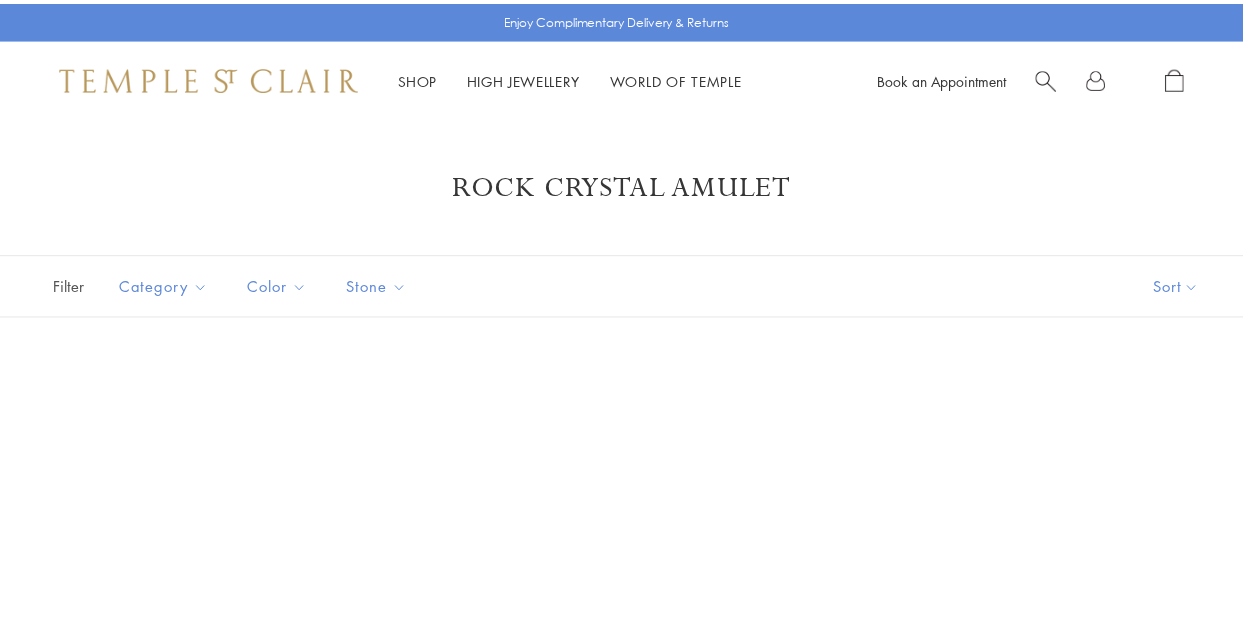 scroll, scrollTop: 0, scrollLeft: 0, axis: both 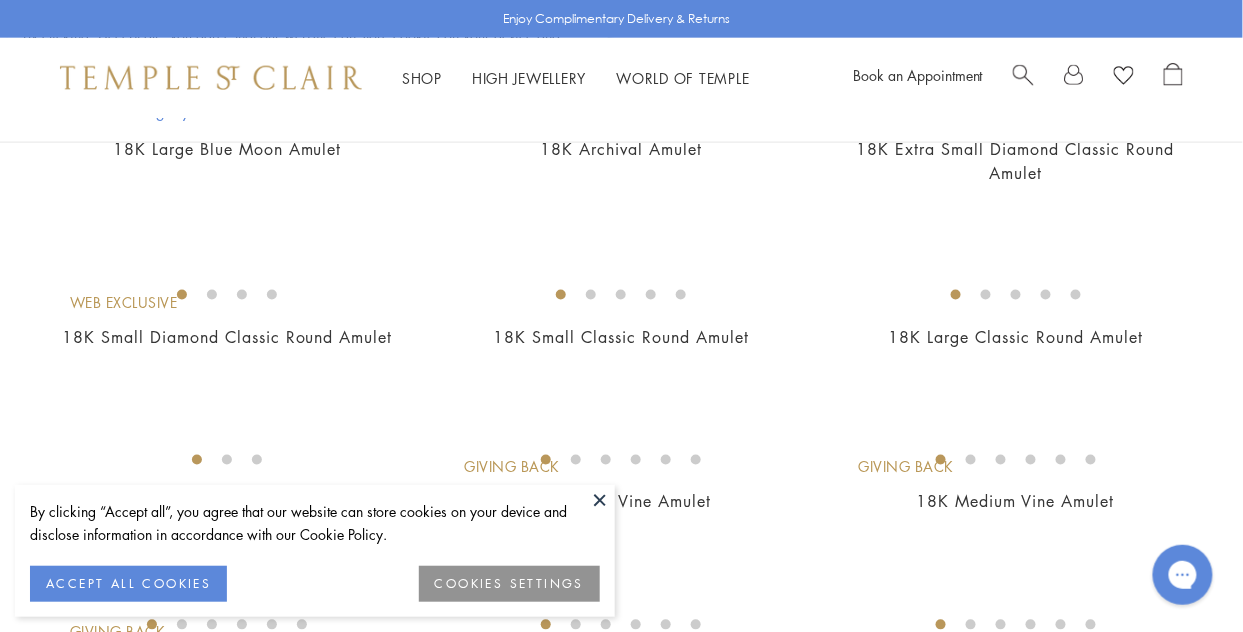 click at bounding box center (600, 500) 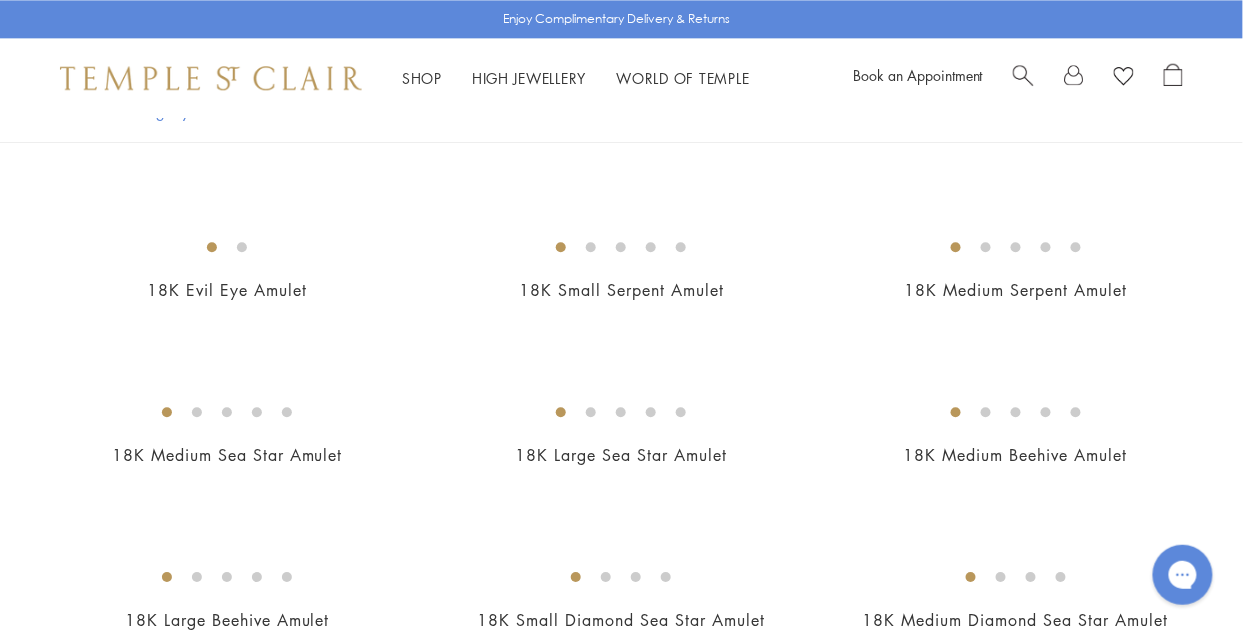 scroll, scrollTop: 3545, scrollLeft: 0, axis: vertical 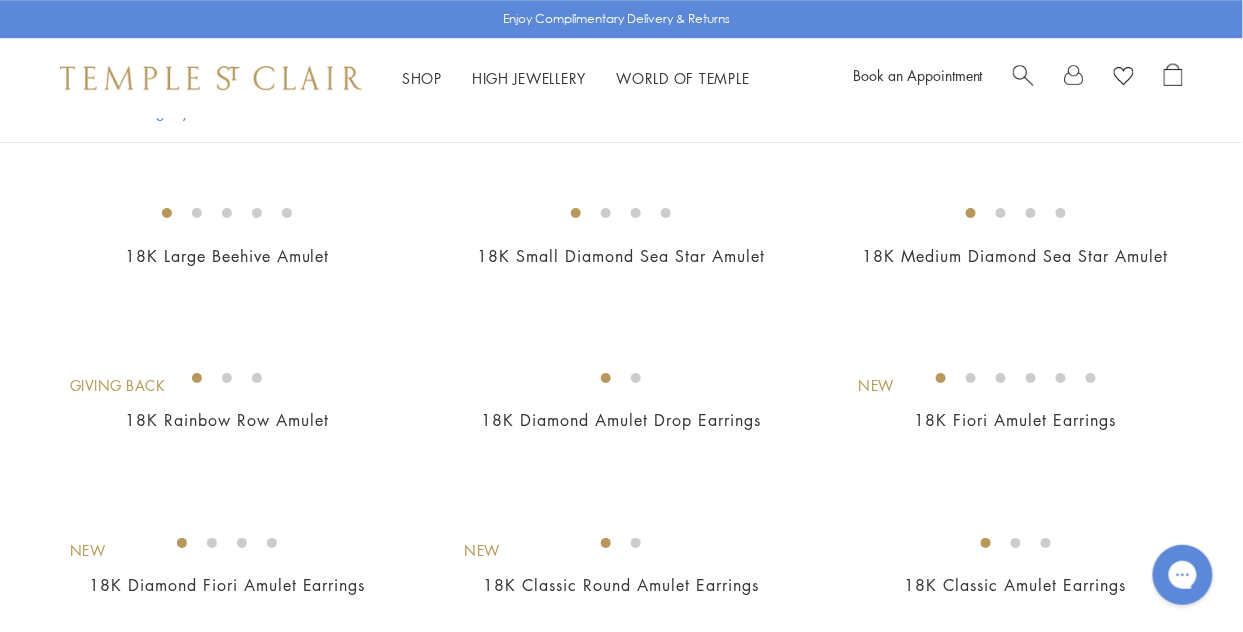 click at bounding box center [211, 78] 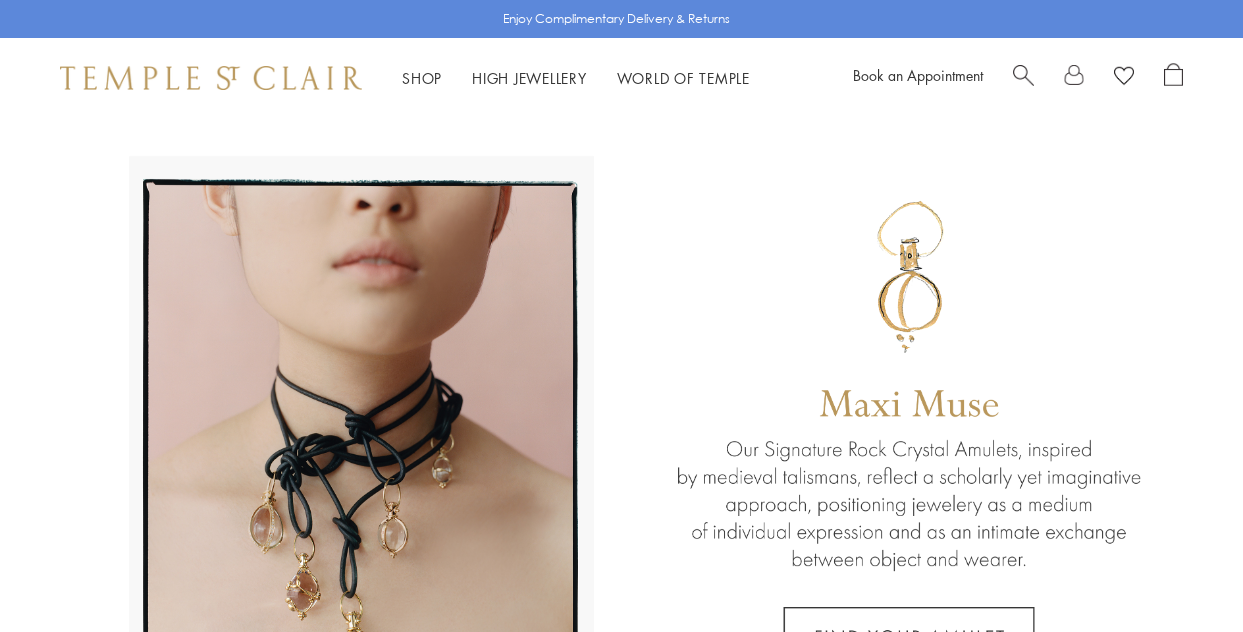 scroll, scrollTop: 0, scrollLeft: 0, axis: both 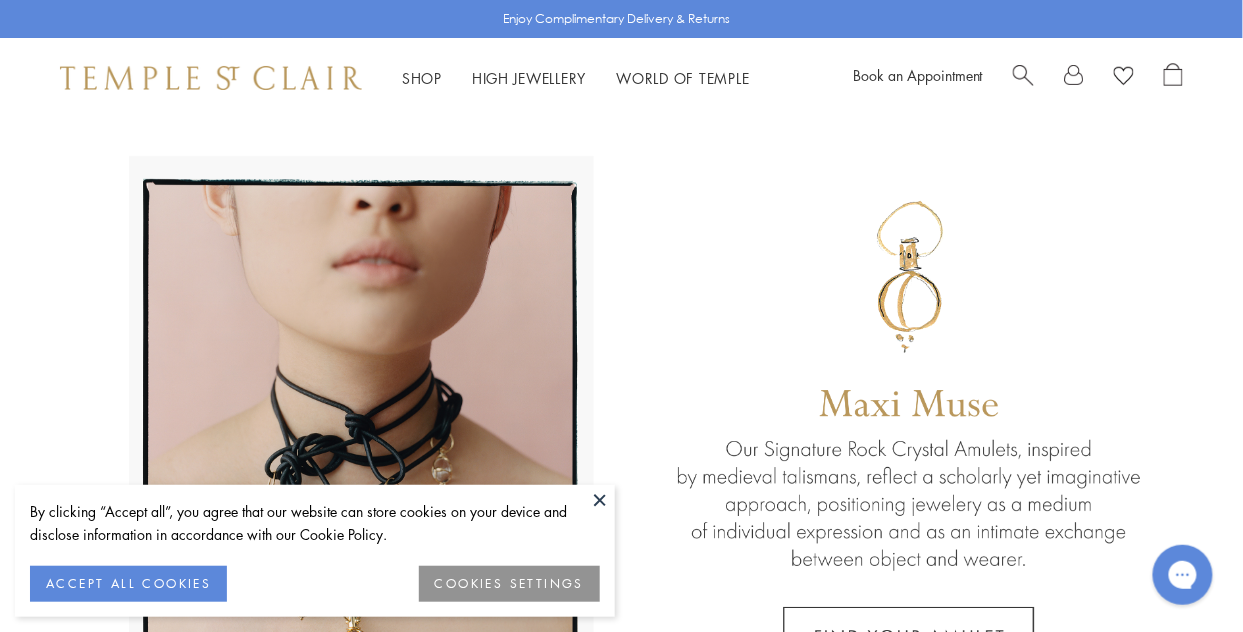 click on "COOKIES SETTINGS" at bounding box center [509, 584] 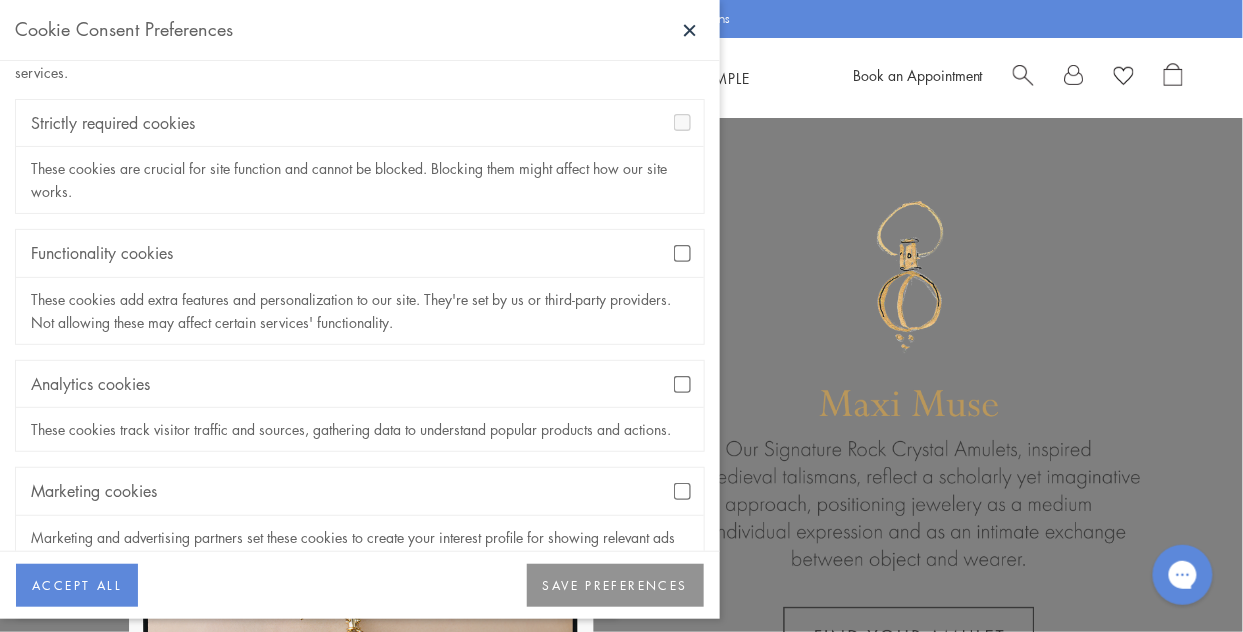 scroll, scrollTop: 146, scrollLeft: 0, axis: vertical 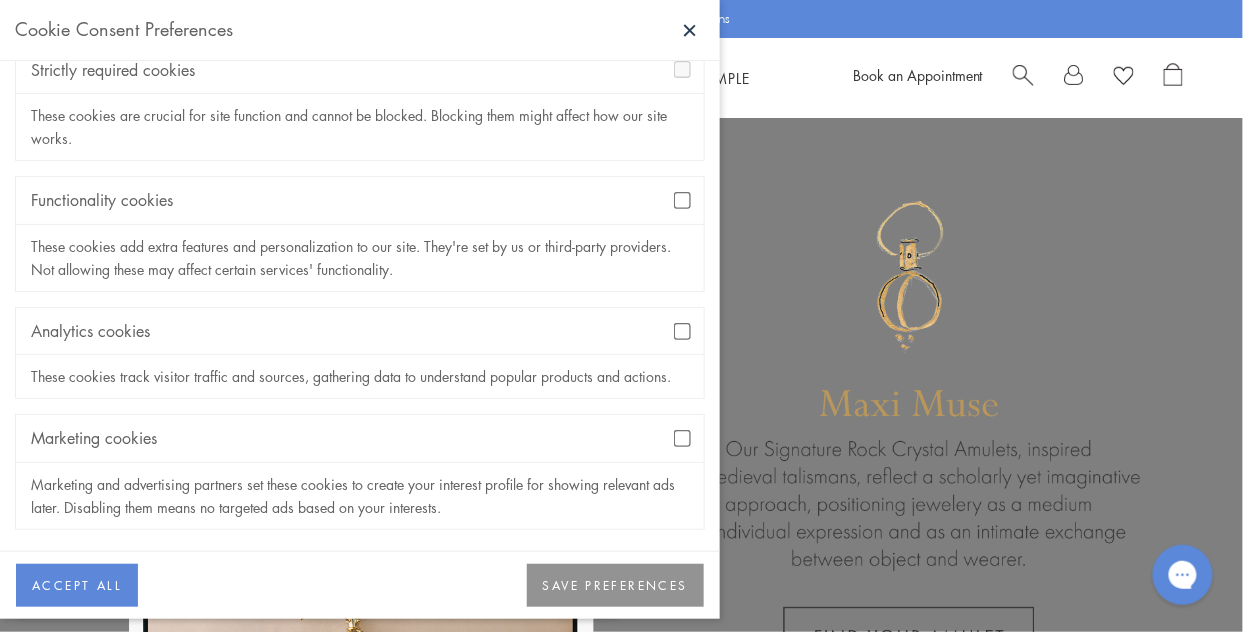 click on "Marketing cookies" at bounding box center (360, 438) 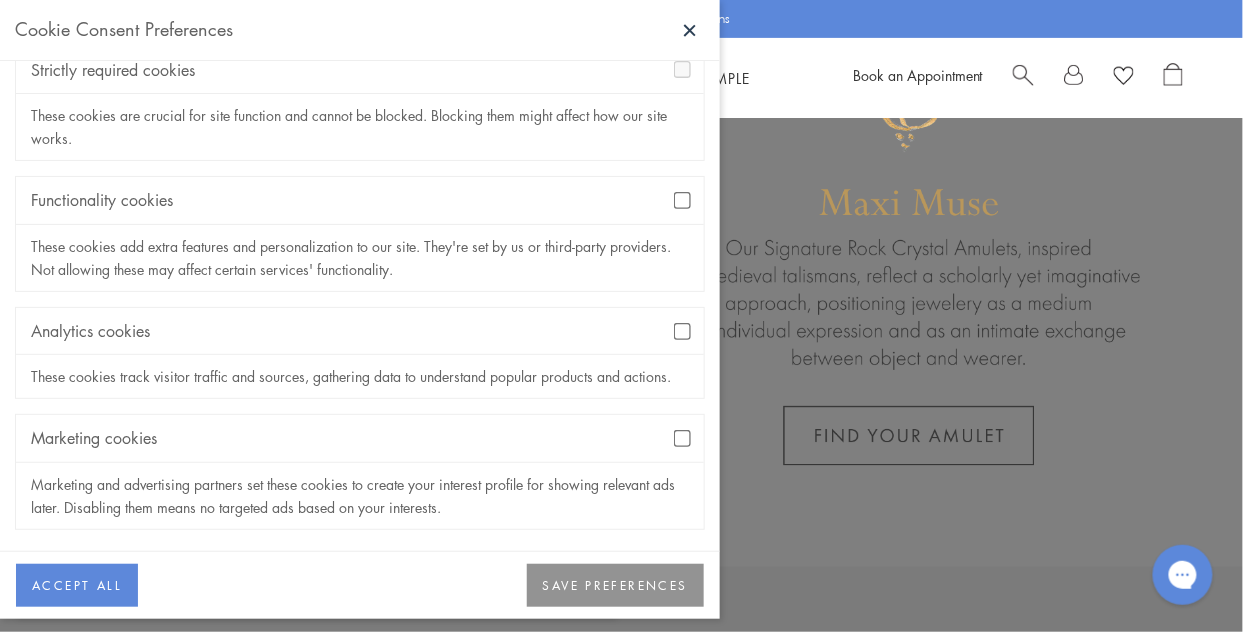 scroll, scrollTop: 272, scrollLeft: 0, axis: vertical 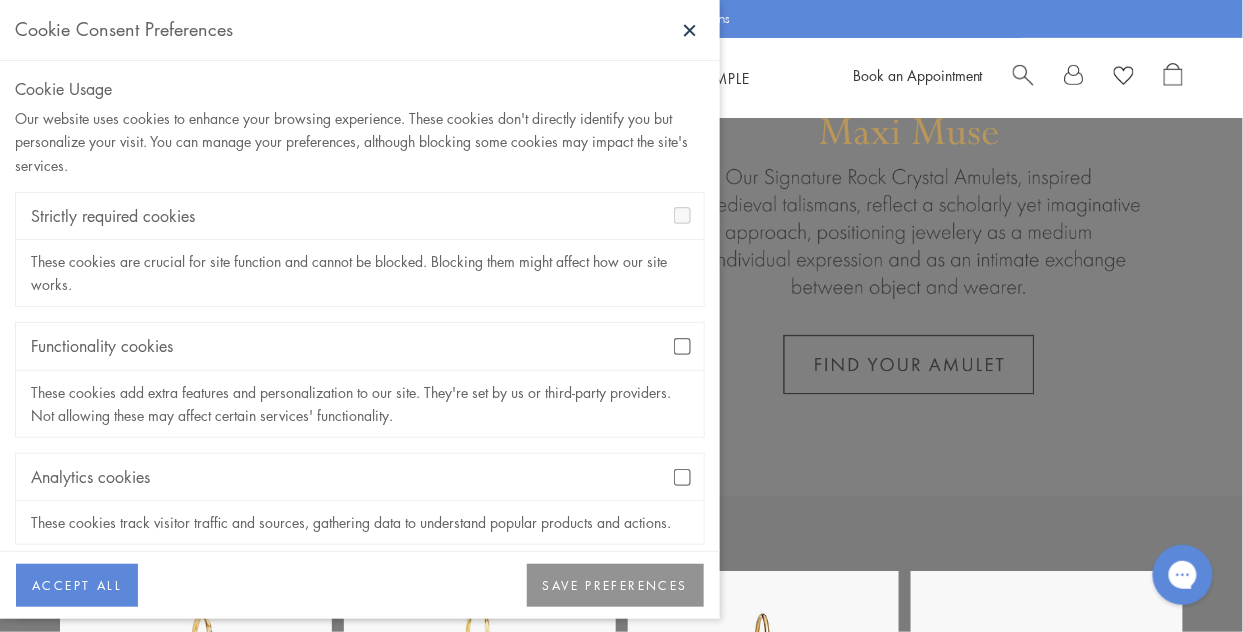 click on "SAVE PREFERENCES" at bounding box center [615, 586] 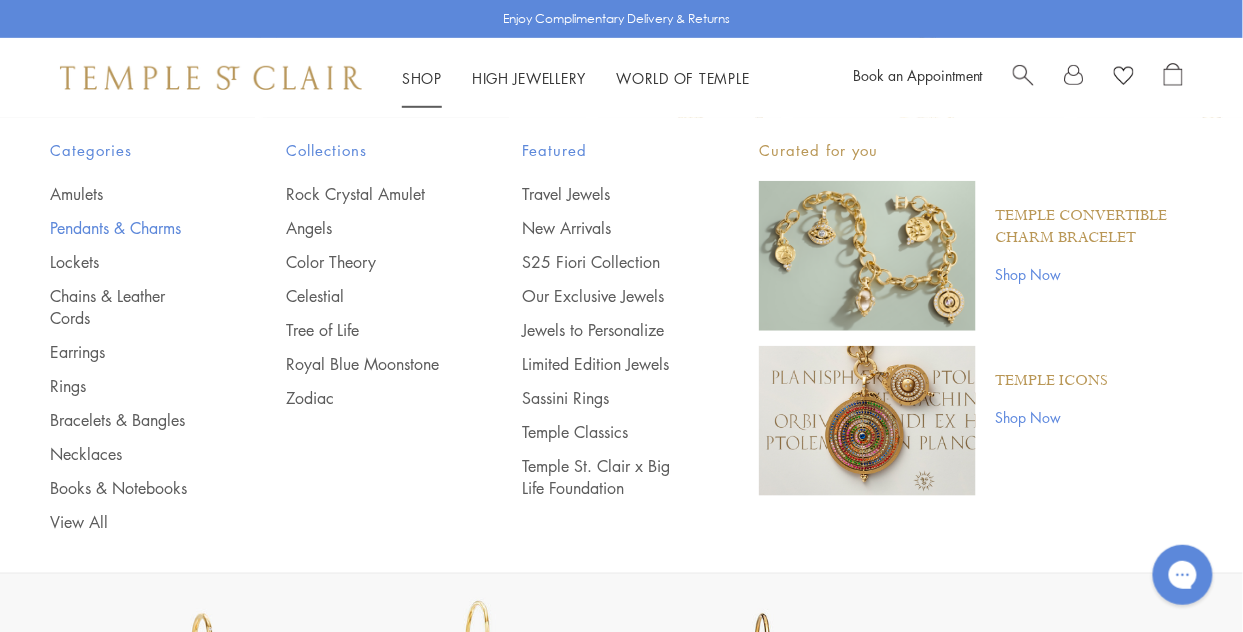 click on "Pendants & Charms" at bounding box center [128, 228] 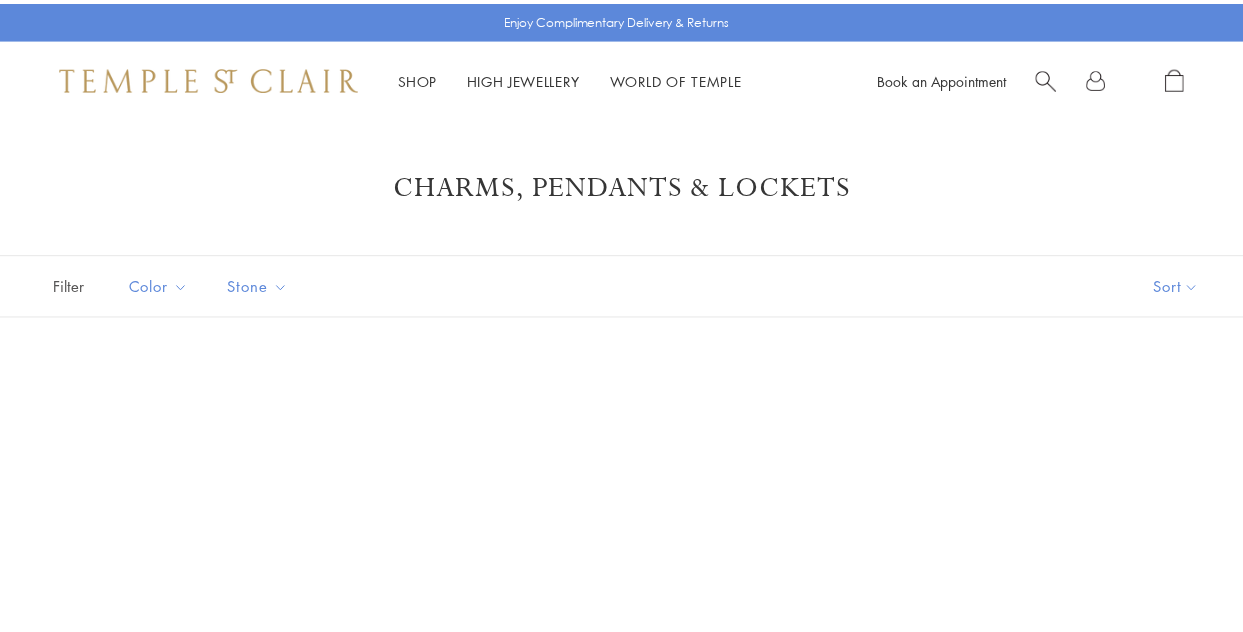 scroll, scrollTop: 0, scrollLeft: 0, axis: both 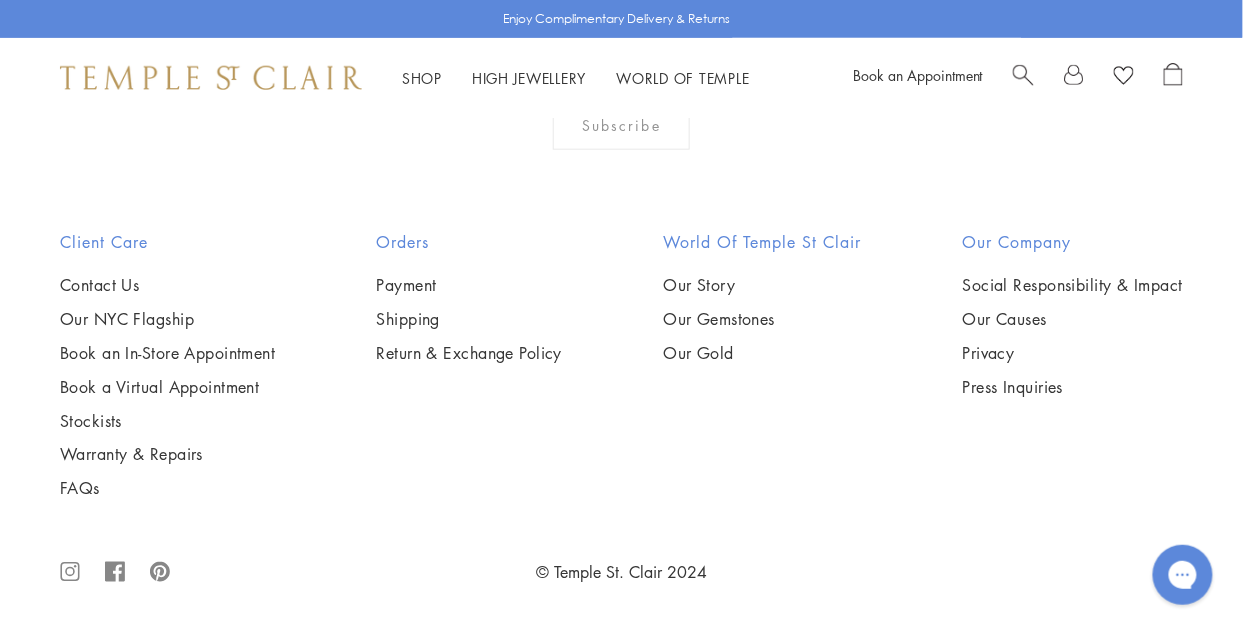 click at bounding box center (1023, 73) 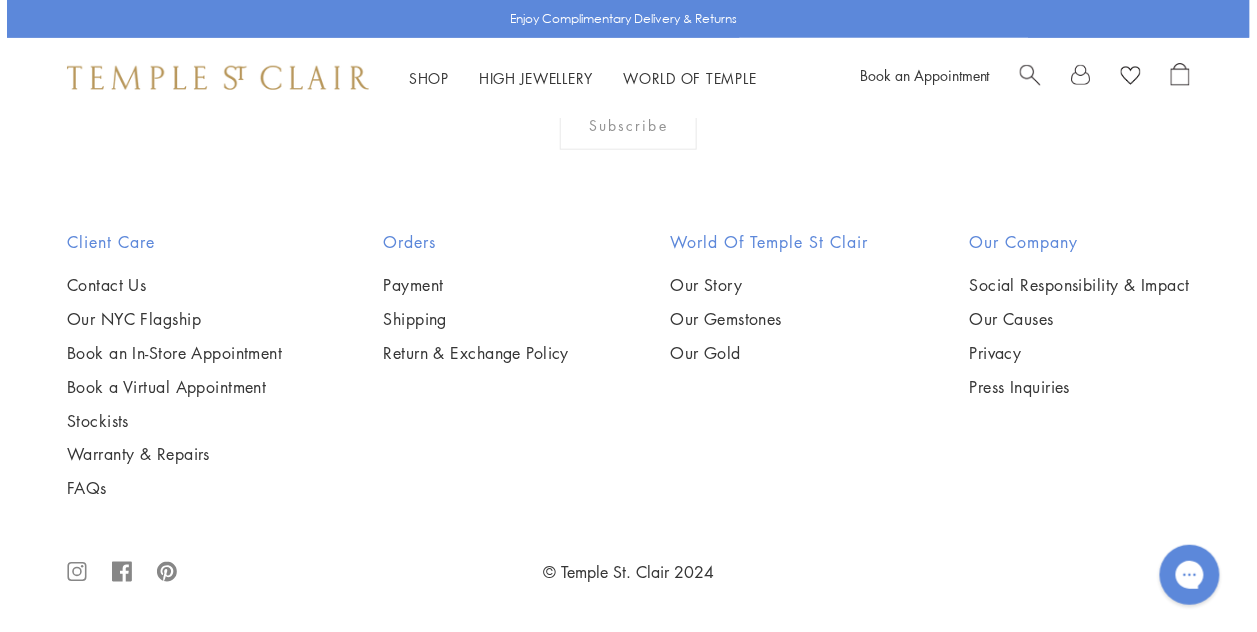 scroll, scrollTop: 11101, scrollLeft: 0, axis: vertical 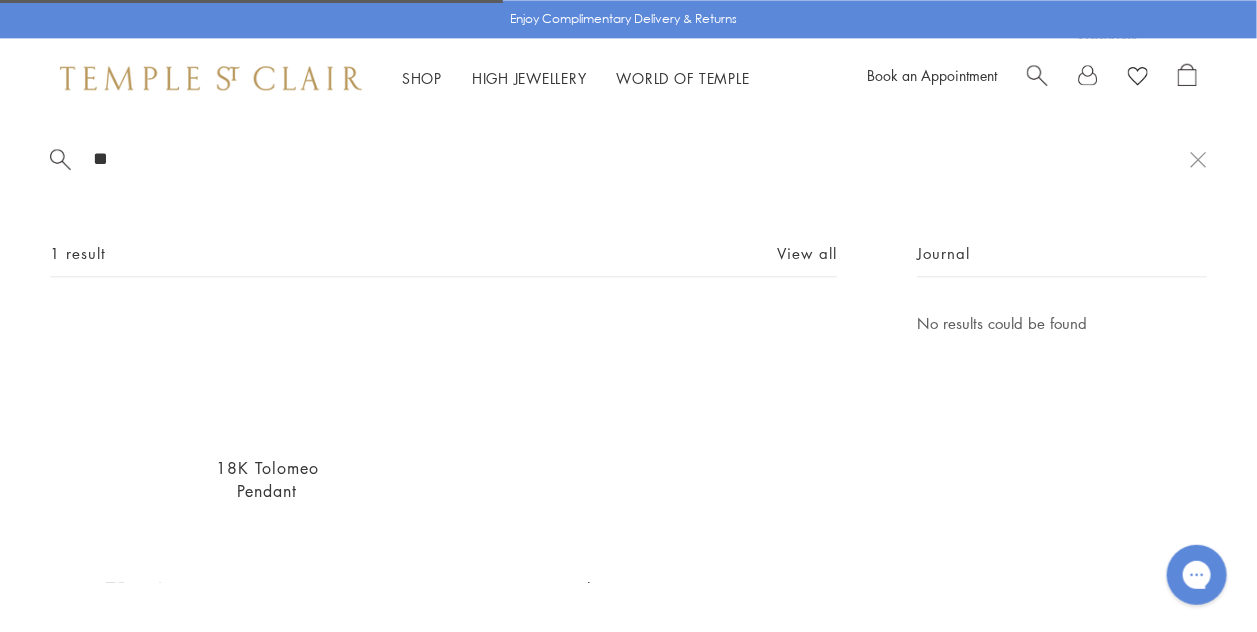 type on "*" 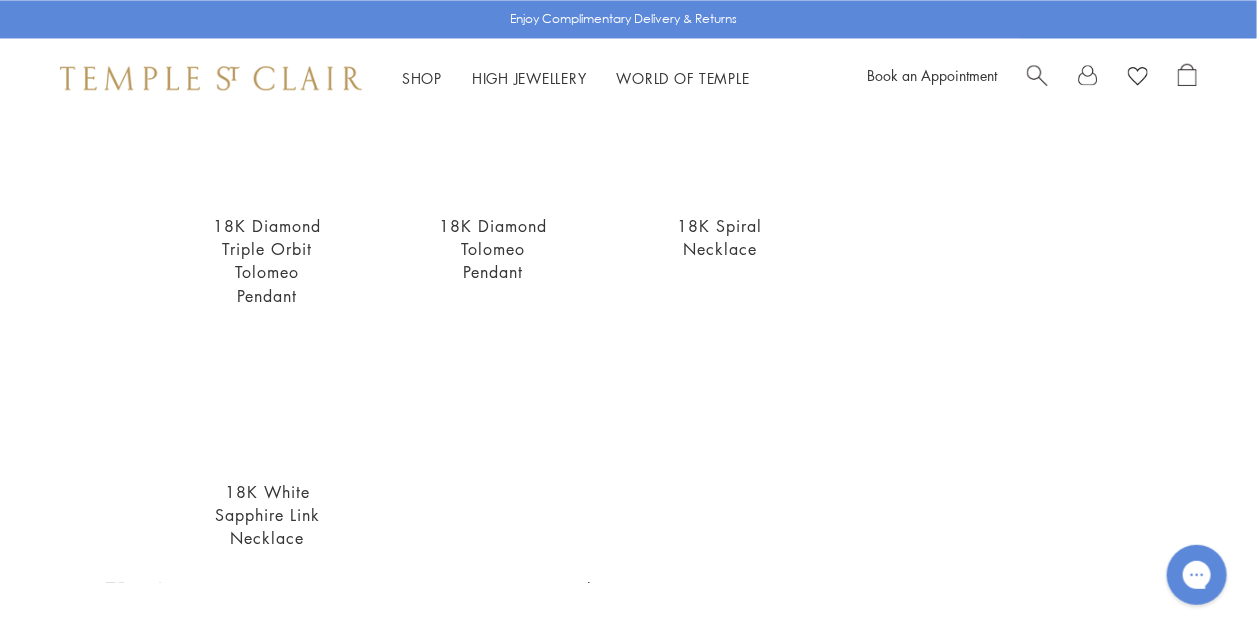 scroll, scrollTop: 780, scrollLeft: 0, axis: vertical 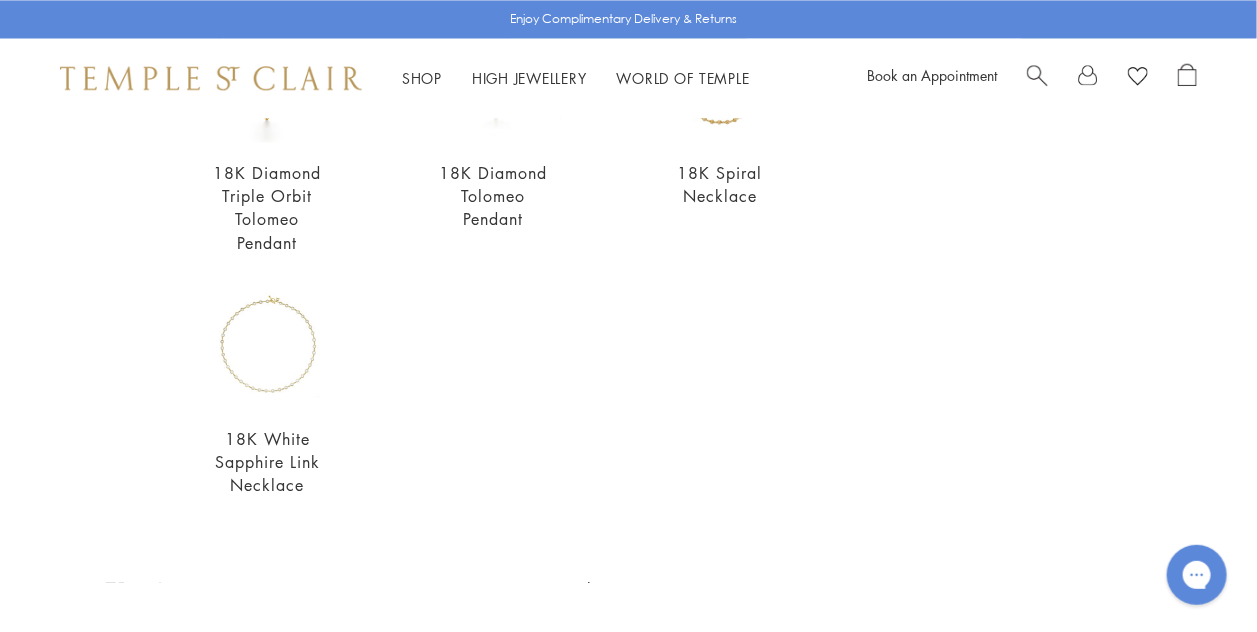 type on "**********" 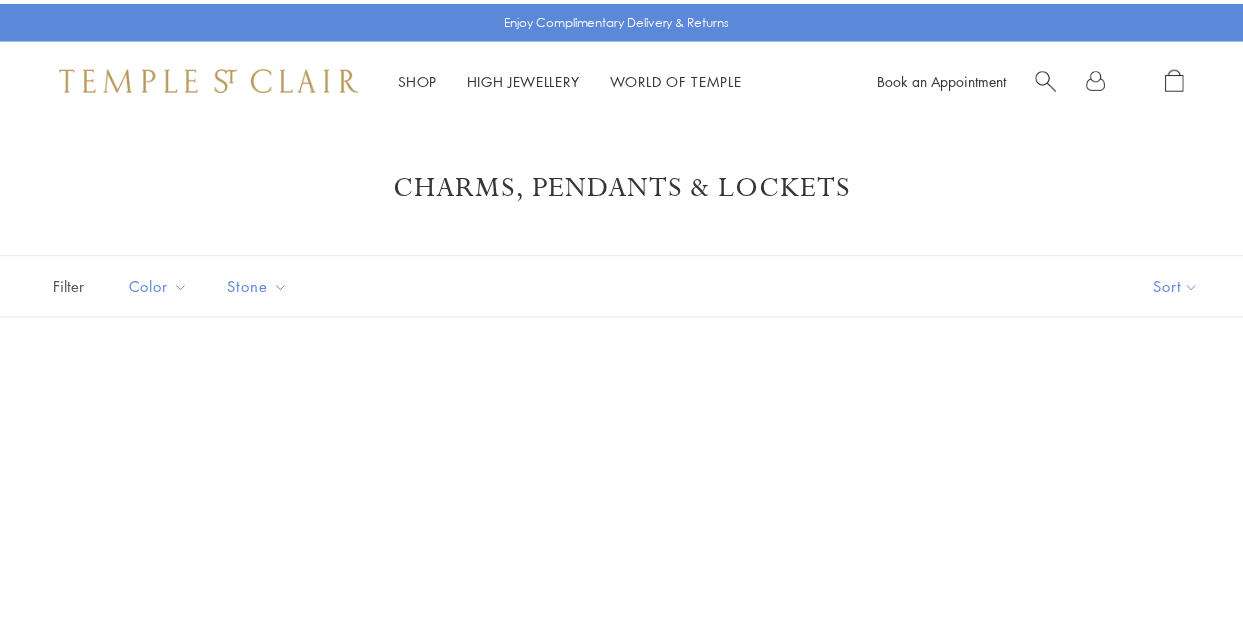 scroll, scrollTop: 0, scrollLeft: 0, axis: both 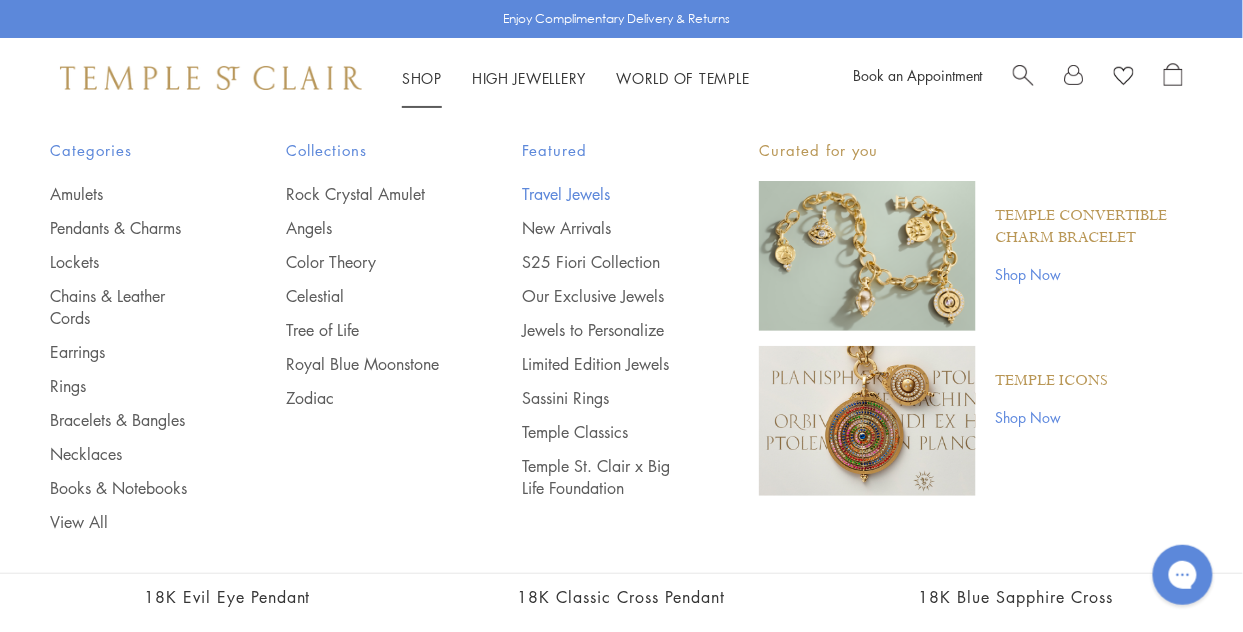 click on "Travel Jewels" at bounding box center [601, 194] 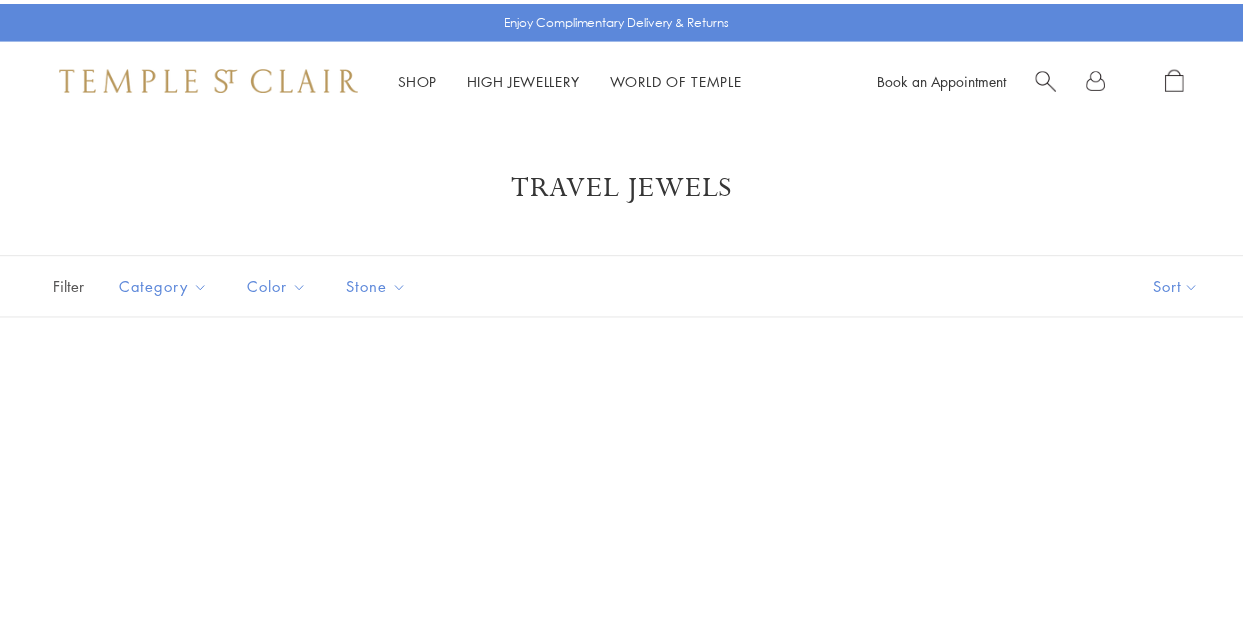 scroll, scrollTop: 0, scrollLeft: 0, axis: both 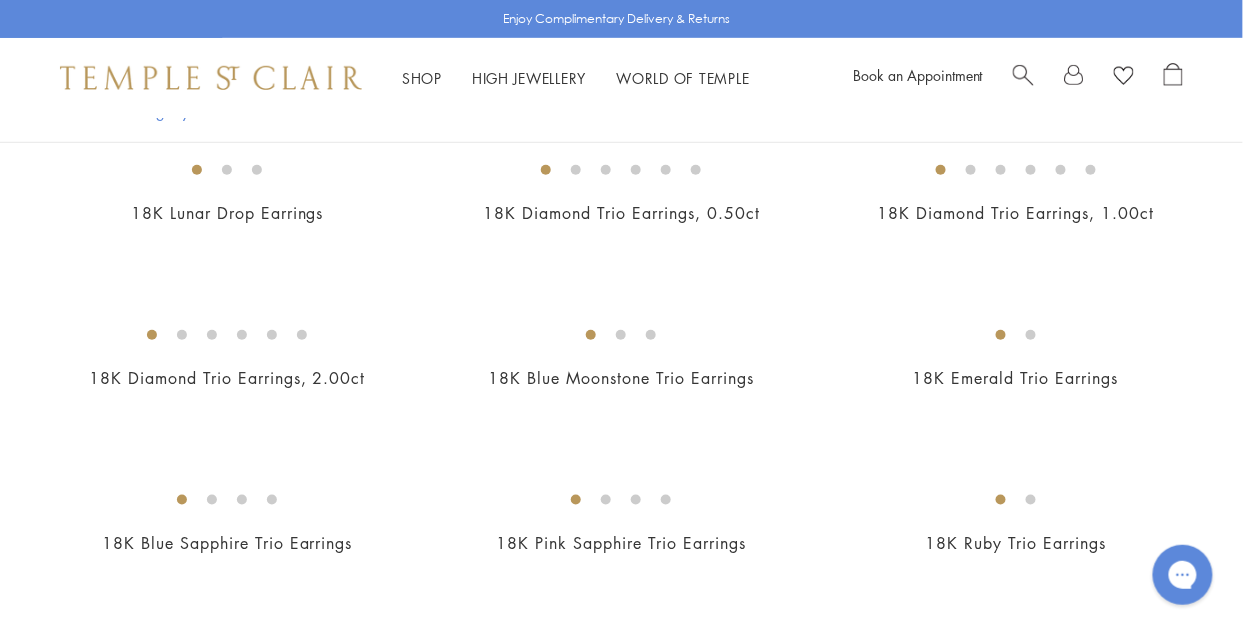 click at bounding box center (1023, 73) 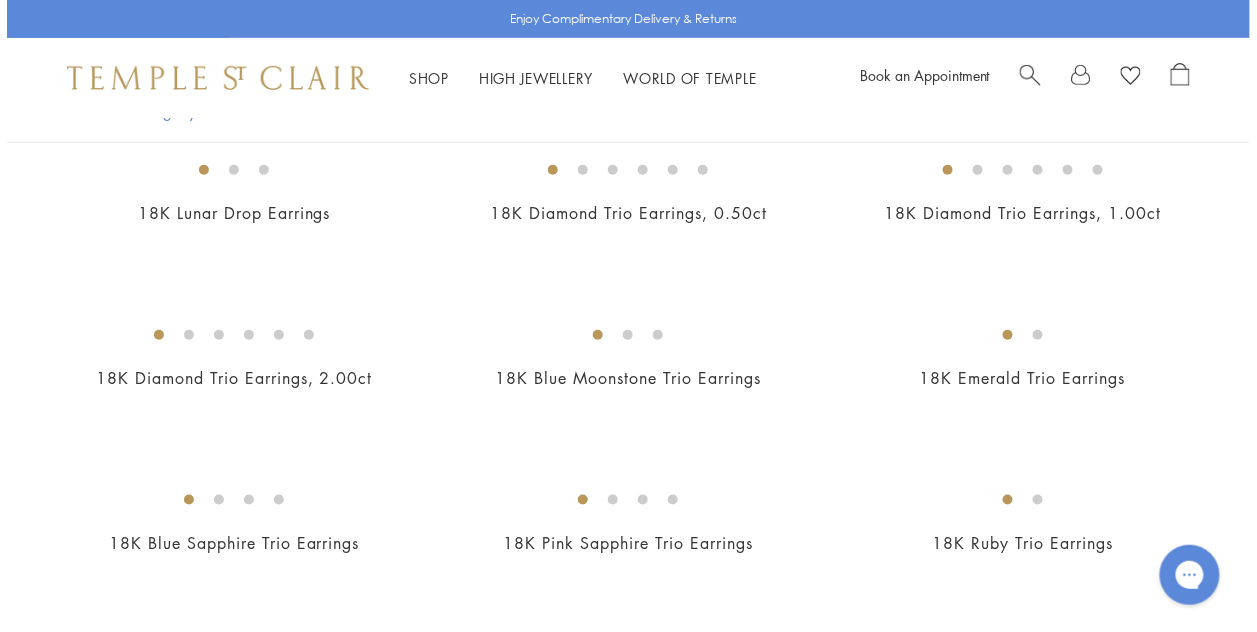 scroll, scrollTop: 2286, scrollLeft: 0, axis: vertical 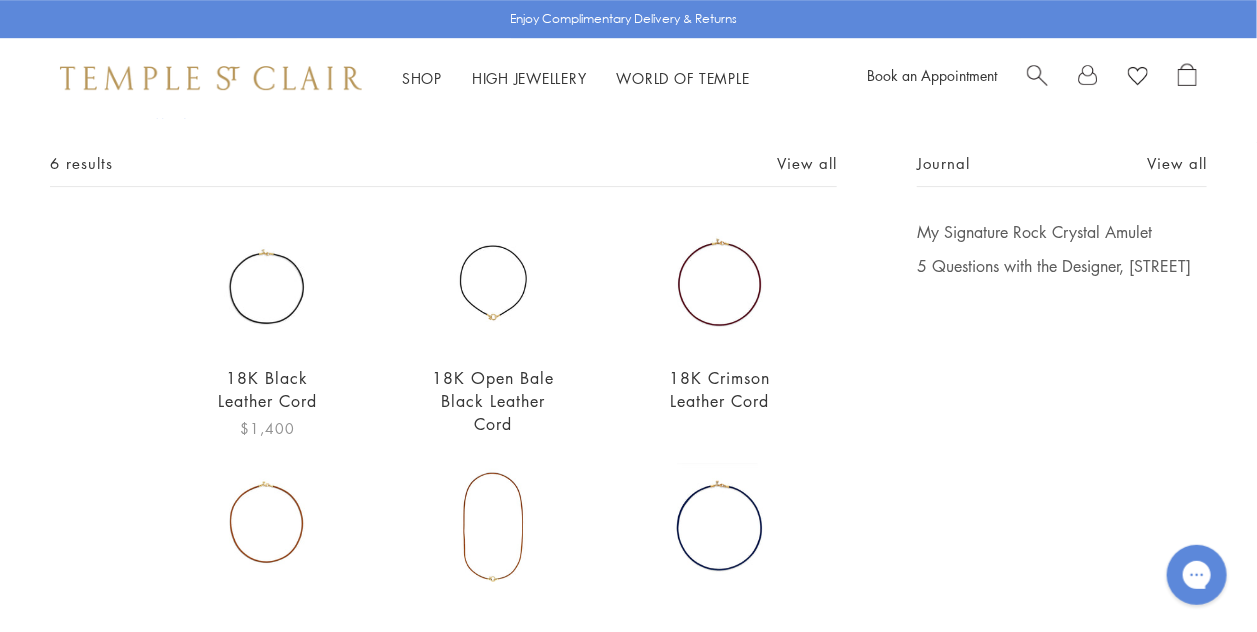type on "**********" 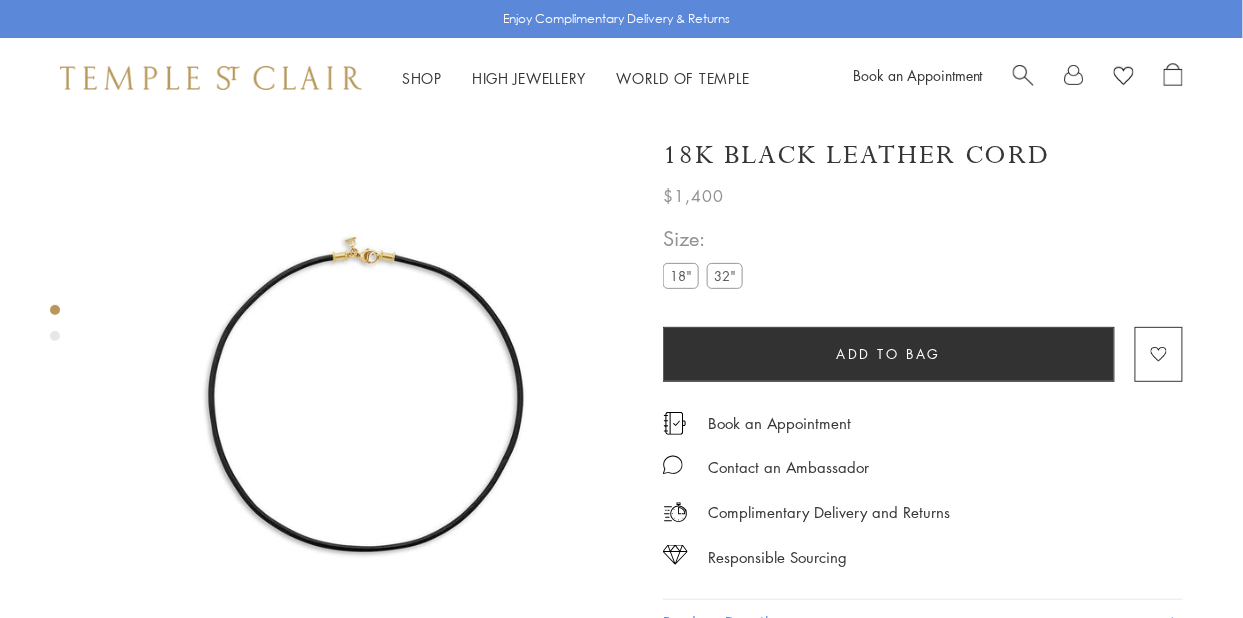 scroll, scrollTop: 118, scrollLeft: 0, axis: vertical 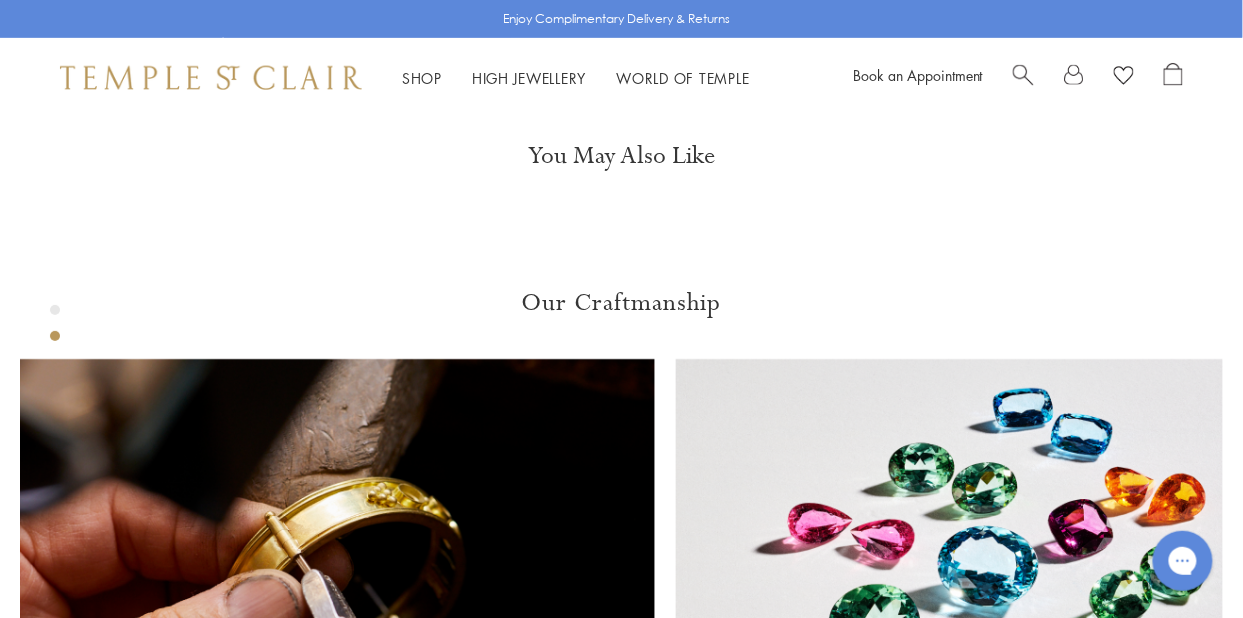 click at bounding box center [-167, -279] 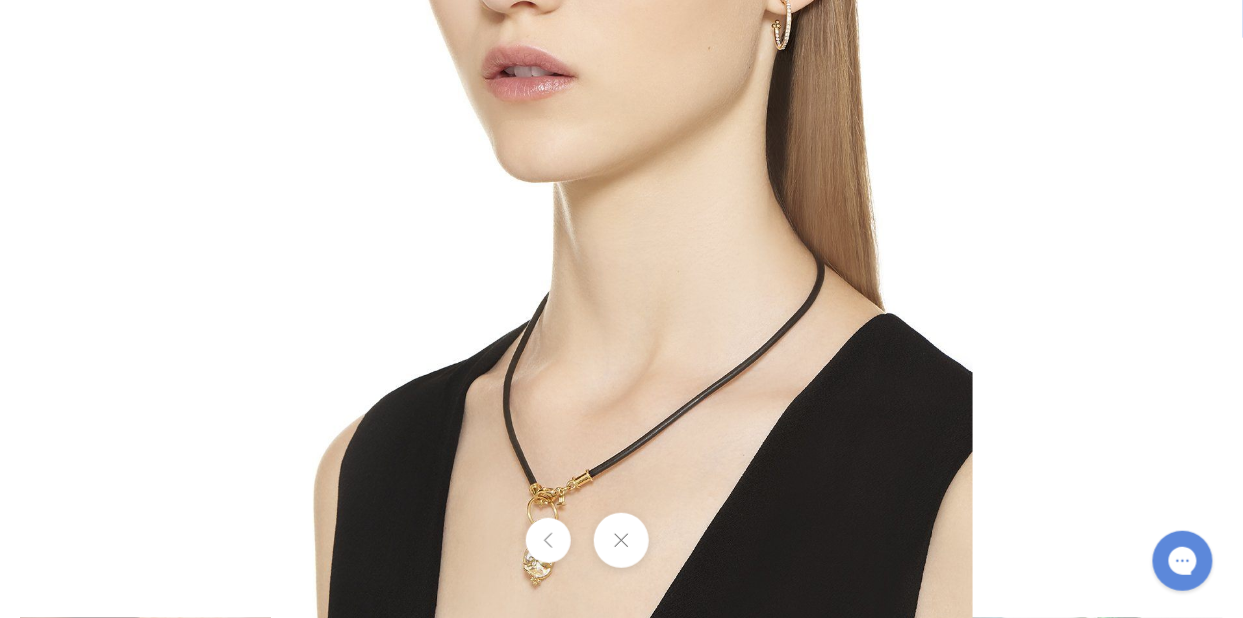 click at bounding box center [621, 540] 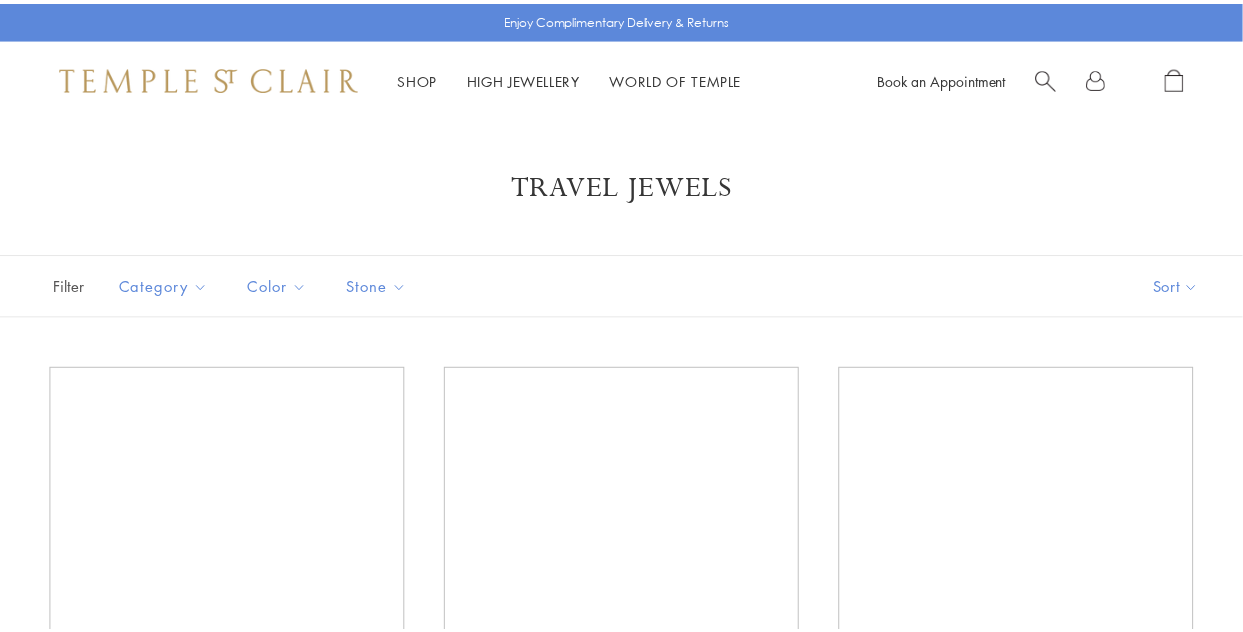 scroll, scrollTop: 1755, scrollLeft: 0, axis: vertical 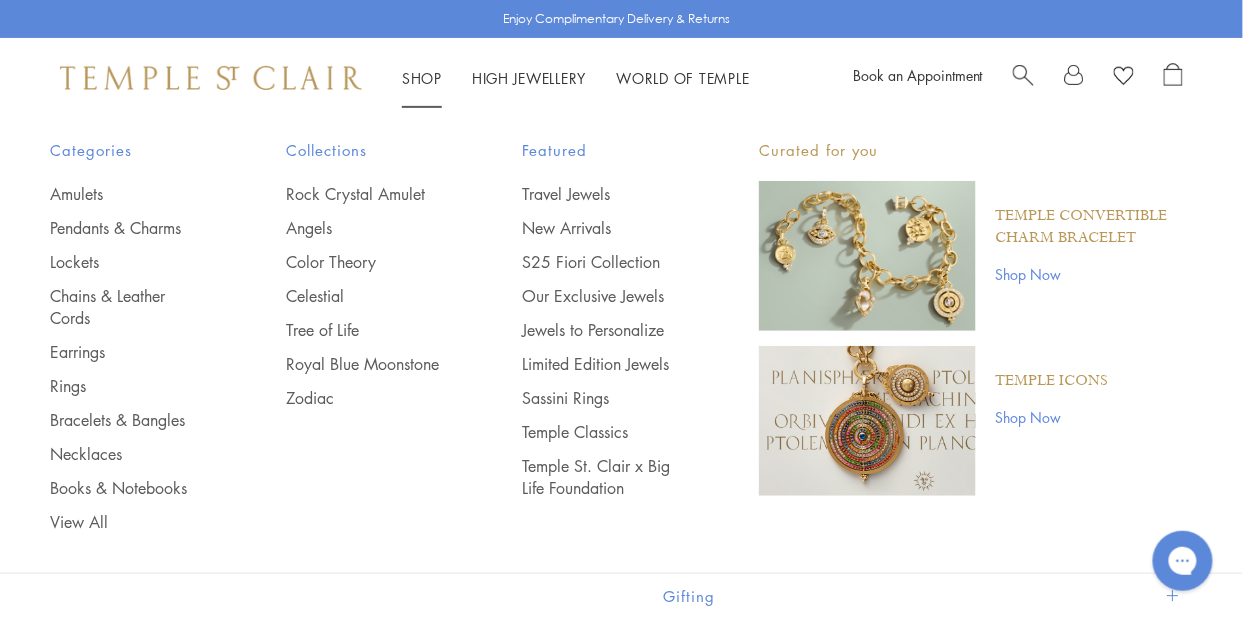 click on "Shop Shop" at bounding box center [422, 78] 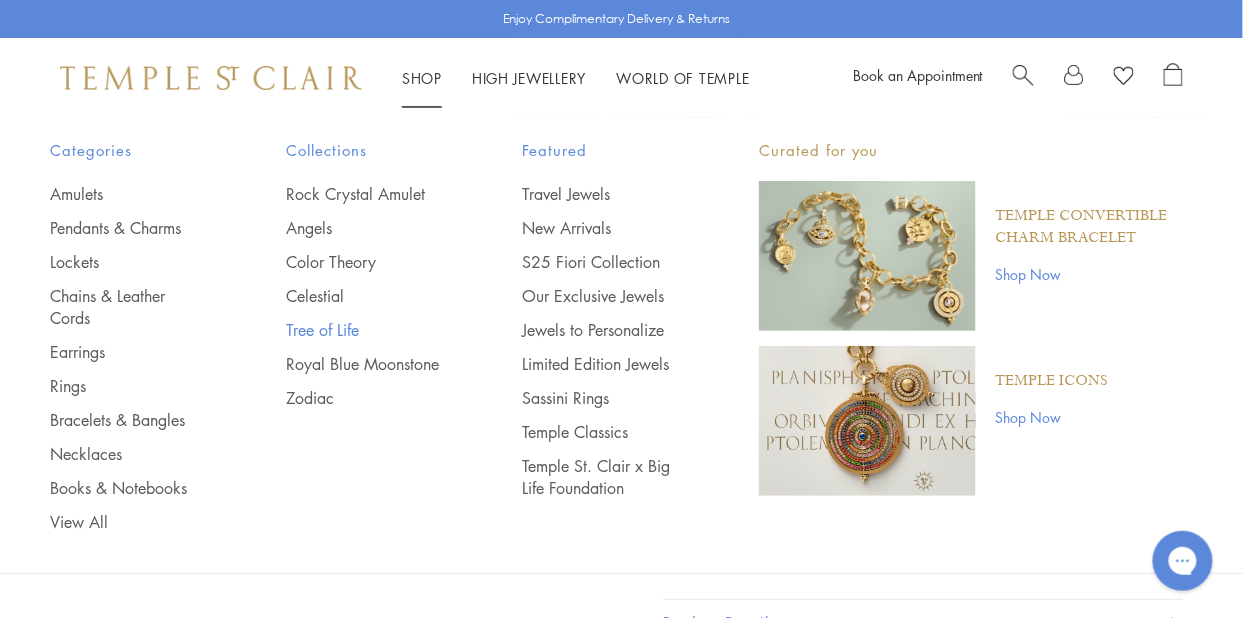 click on "Tree of Life" at bounding box center (364, 330) 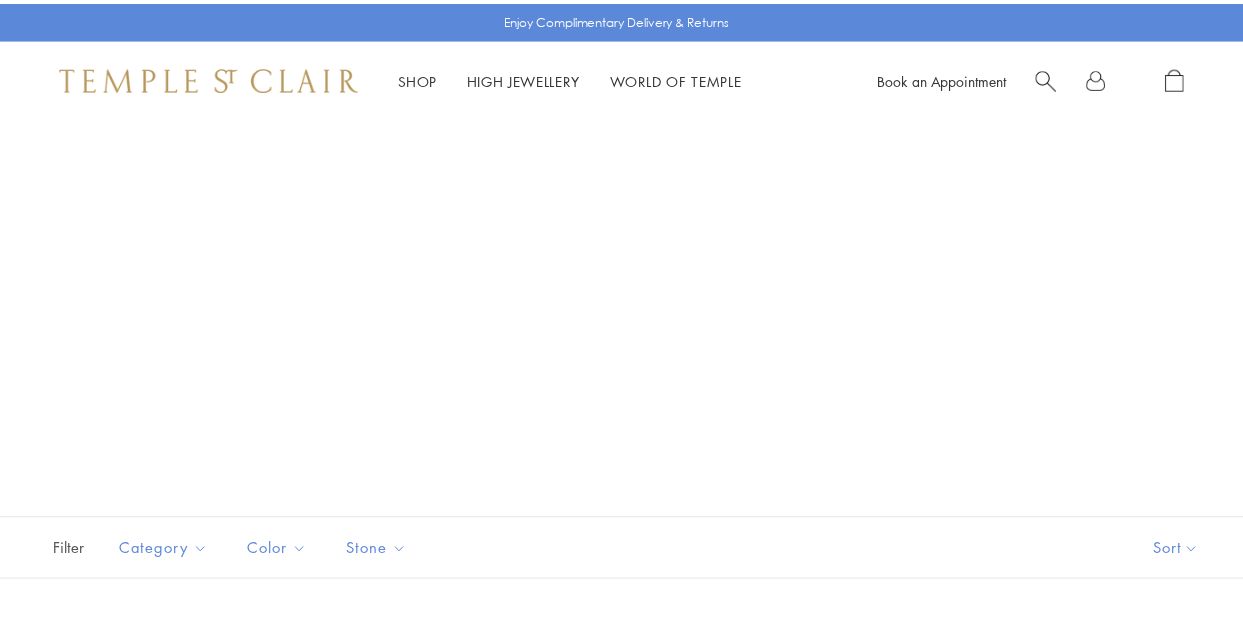 scroll, scrollTop: 0, scrollLeft: 0, axis: both 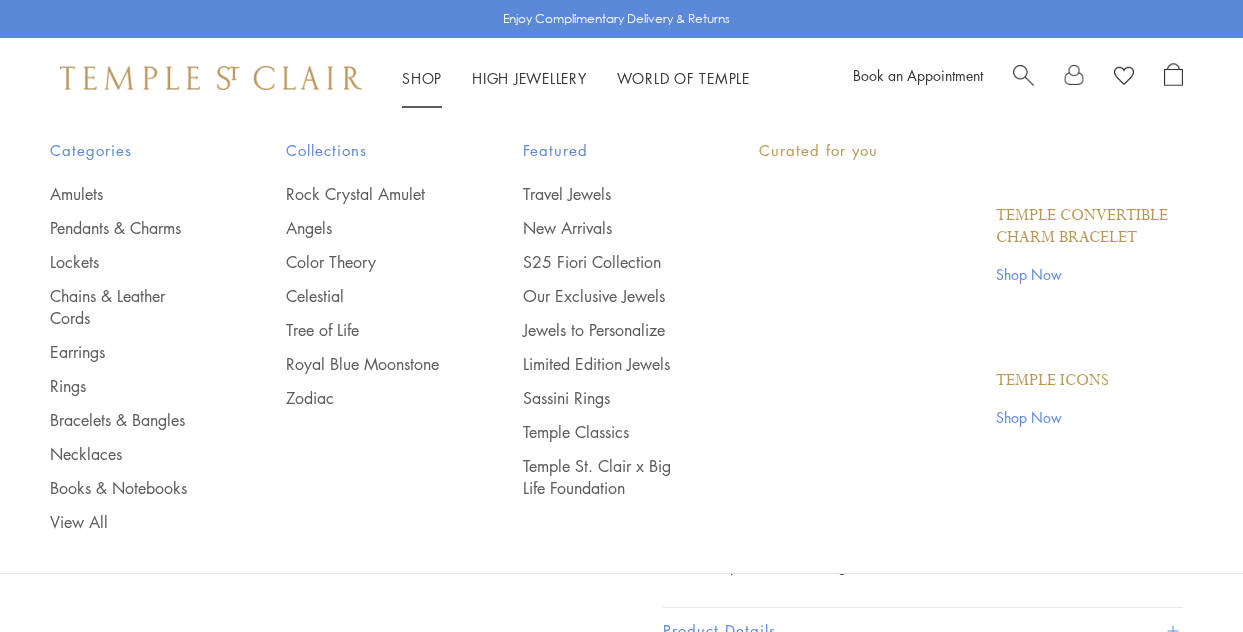 click on "Shop Shop" at bounding box center [422, 78] 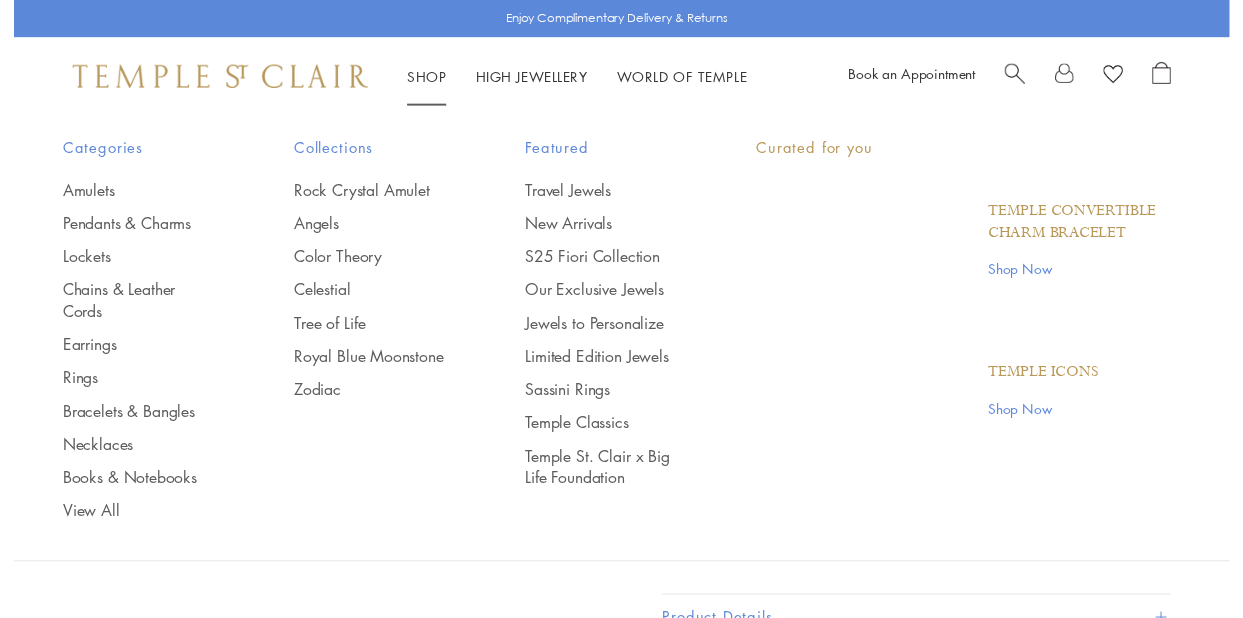 scroll, scrollTop: 0, scrollLeft: 0, axis: both 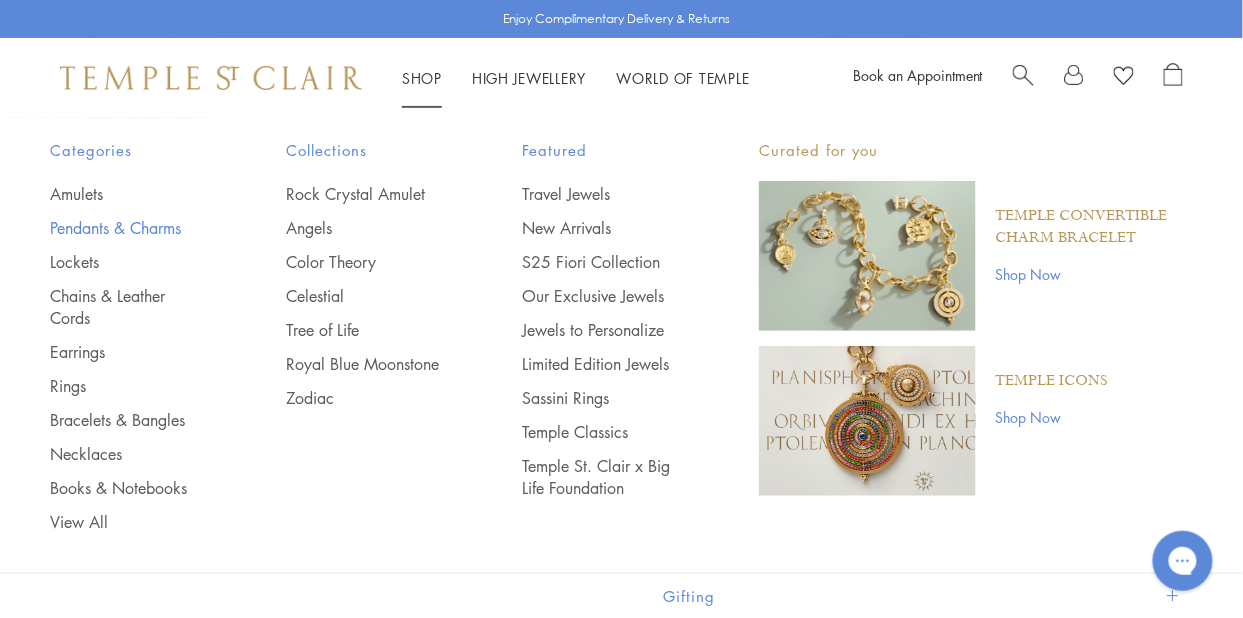 click on "Pendants & Charms" at bounding box center (128, 228) 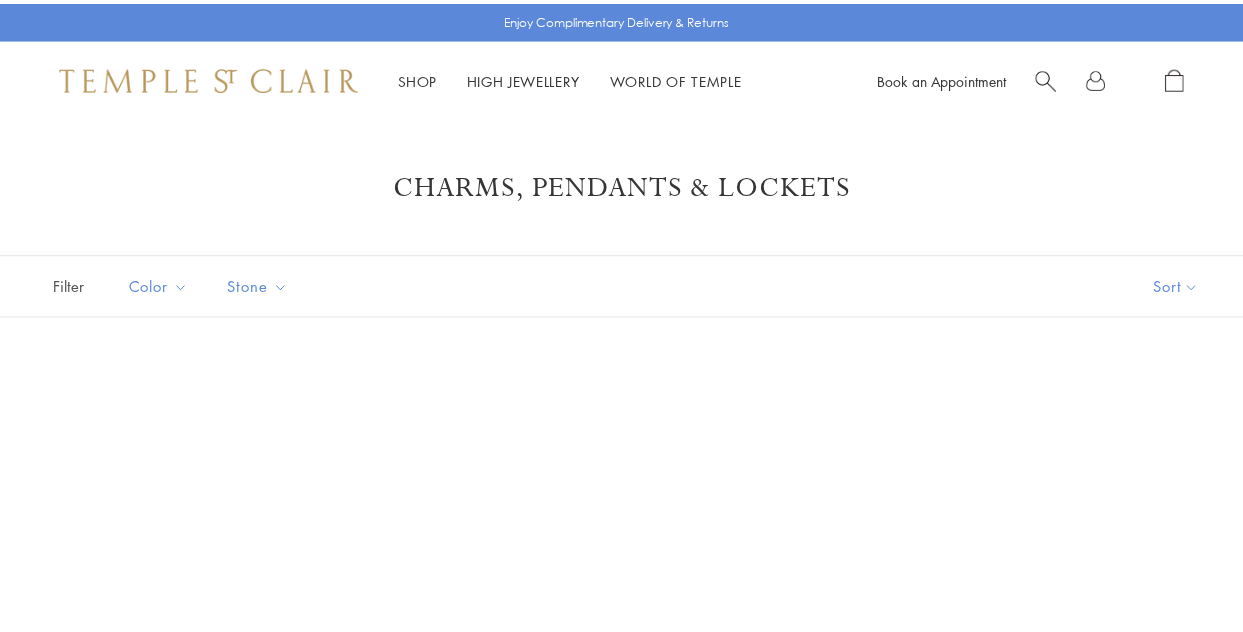 scroll, scrollTop: 0, scrollLeft: 0, axis: both 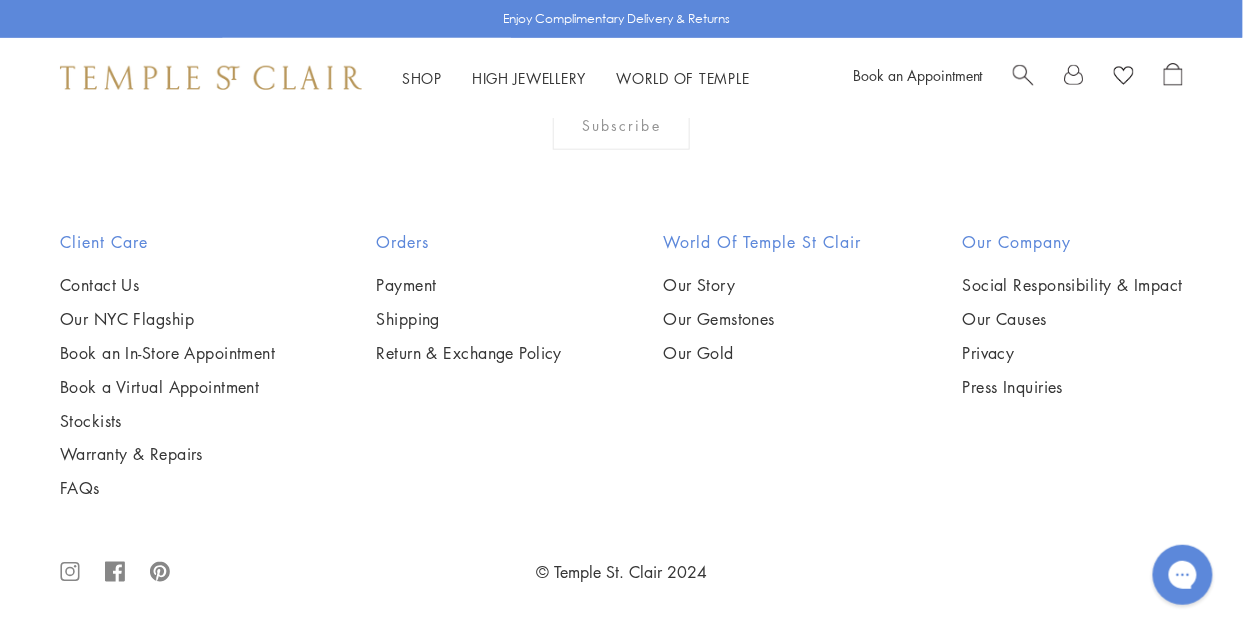 click at bounding box center [720, -199] 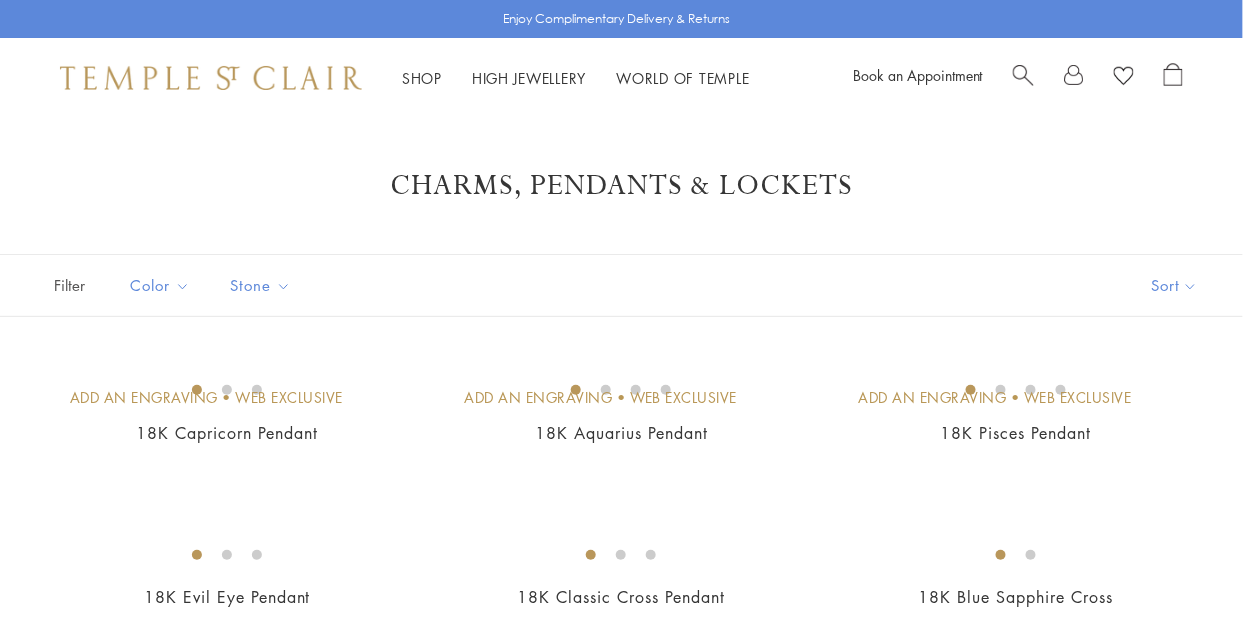 scroll, scrollTop: 272, scrollLeft: 0, axis: vertical 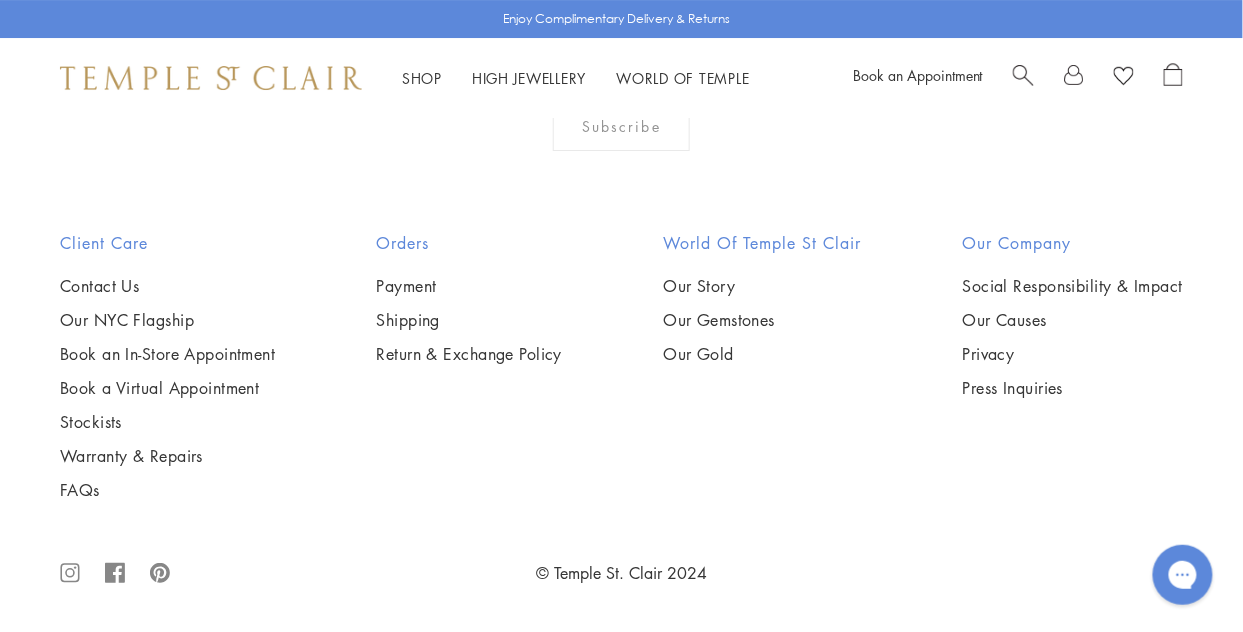 click on "3" at bounding box center (687, -198) 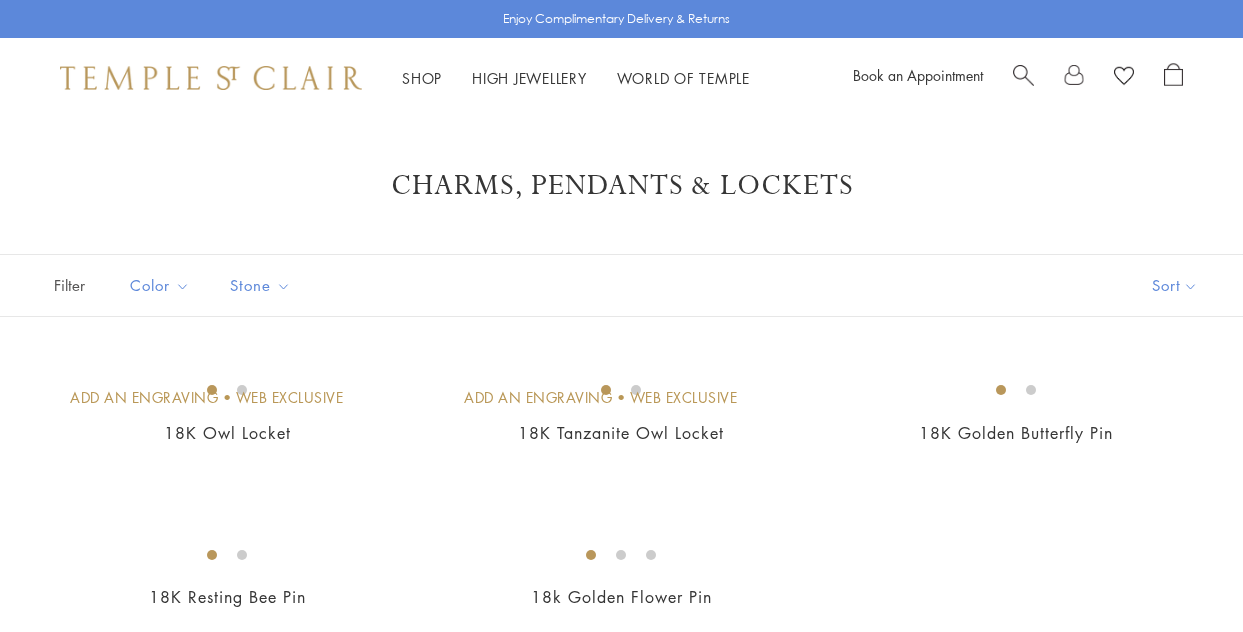 scroll, scrollTop: 0, scrollLeft: 0, axis: both 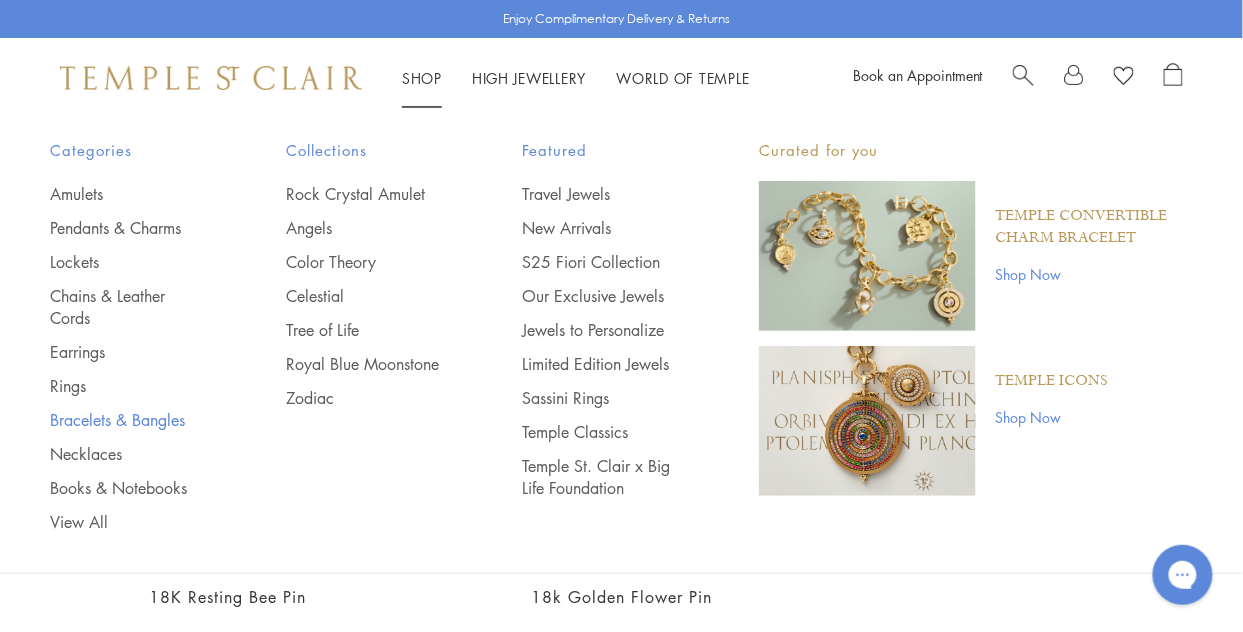 click on "Bracelets & Bangles" at bounding box center [128, 420] 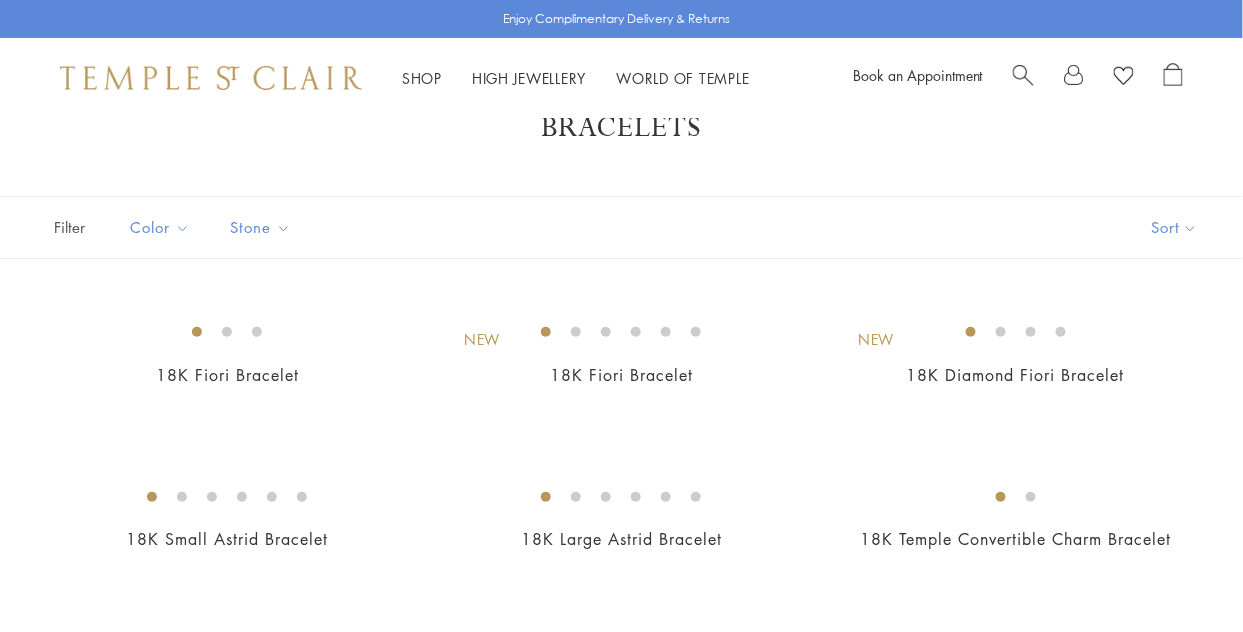 scroll, scrollTop: 272, scrollLeft: 0, axis: vertical 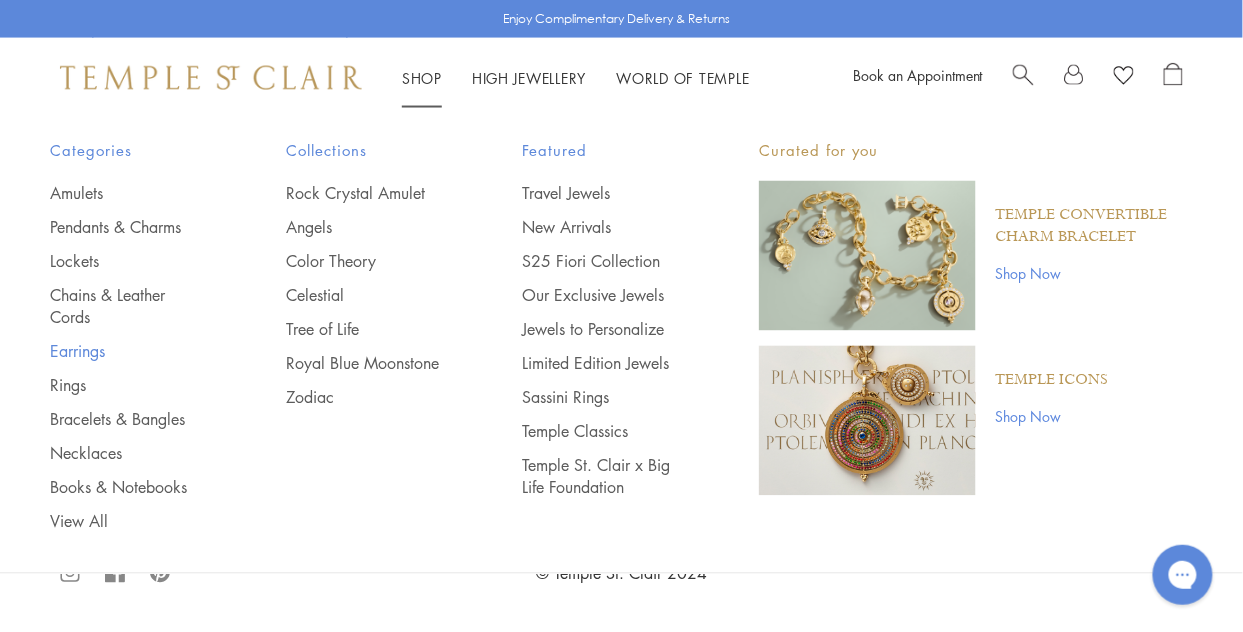 click on "Earrings" at bounding box center [128, 352] 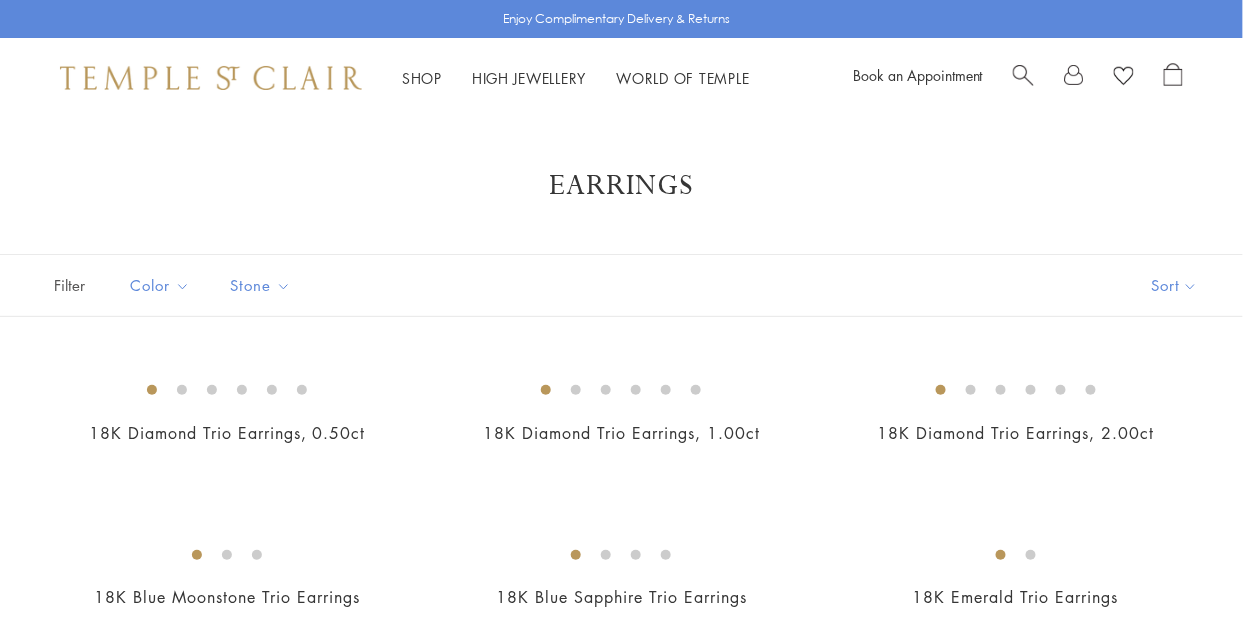 scroll, scrollTop: 181, scrollLeft: 0, axis: vertical 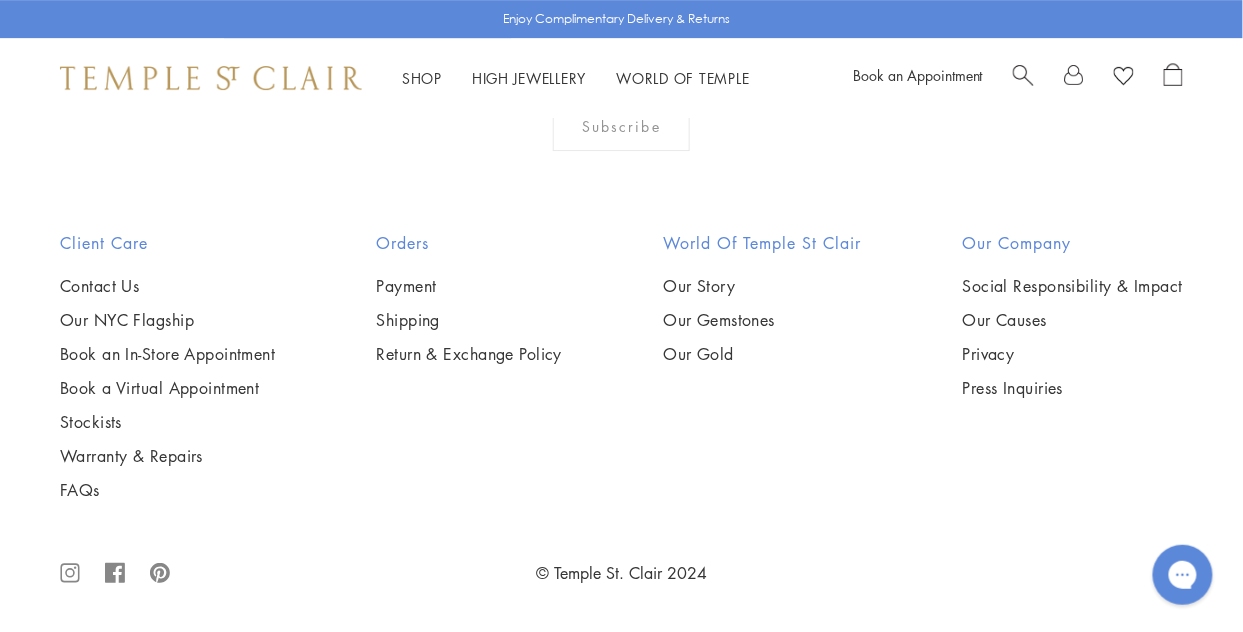 click at bounding box center [720, -198] 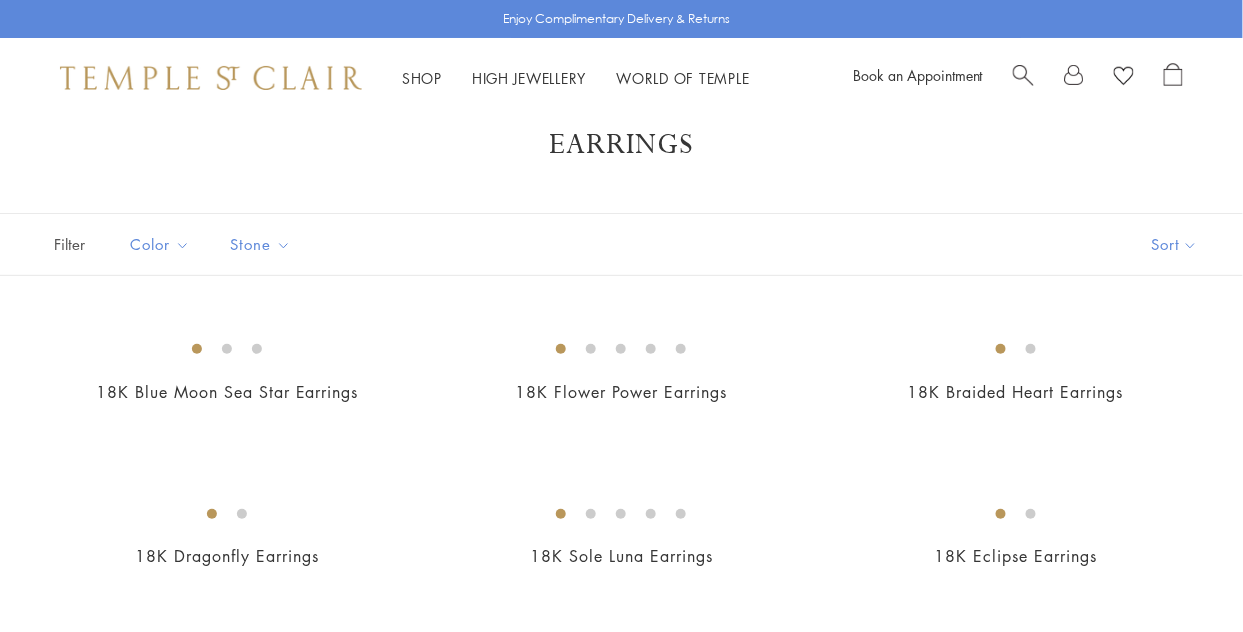 scroll, scrollTop: 363, scrollLeft: 0, axis: vertical 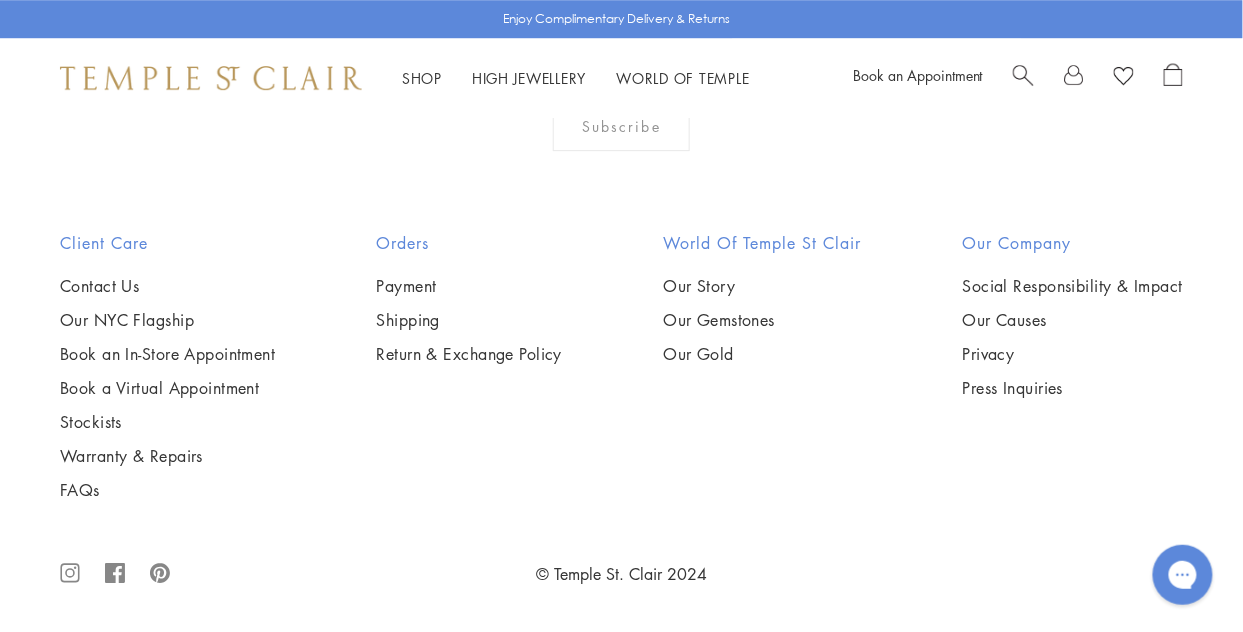 click on "3" at bounding box center [687, -198] 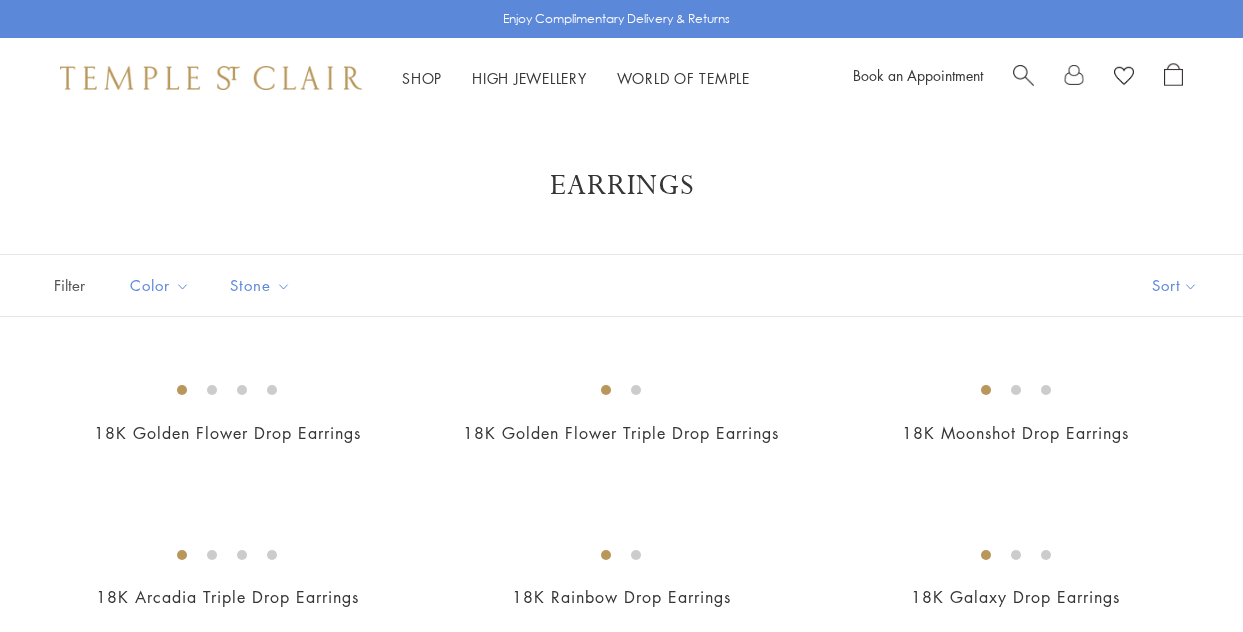 scroll, scrollTop: 0, scrollLeft: 0, axis: both 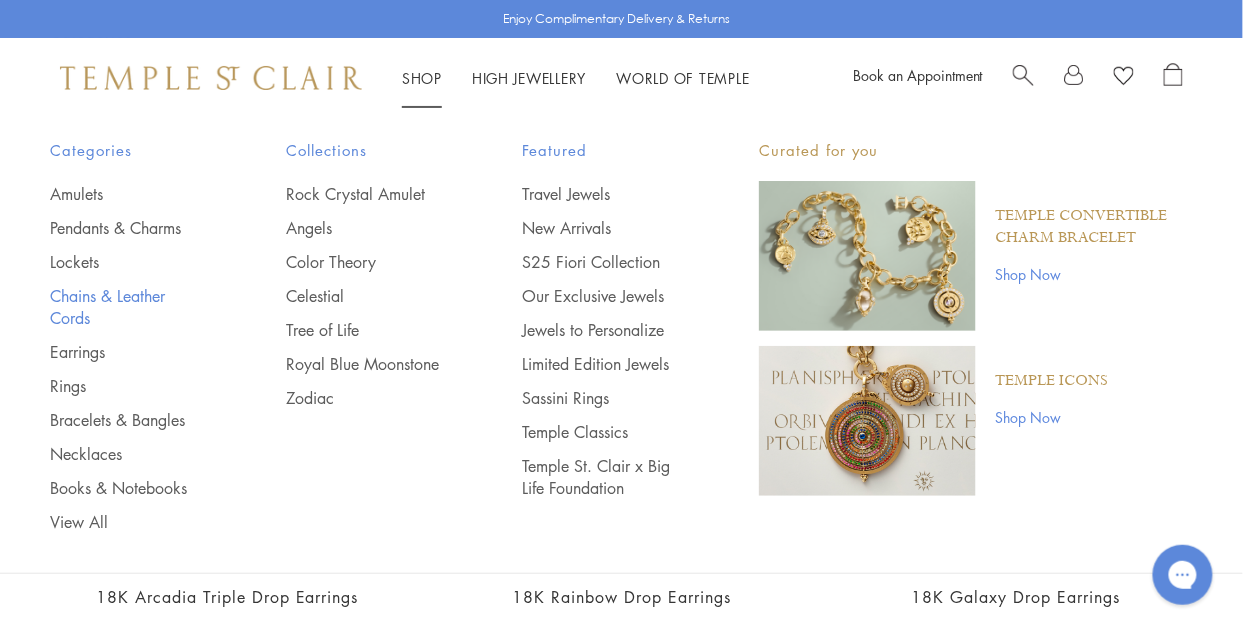 click on "Chains & Leather Cords" at bounding box center [128, 307] 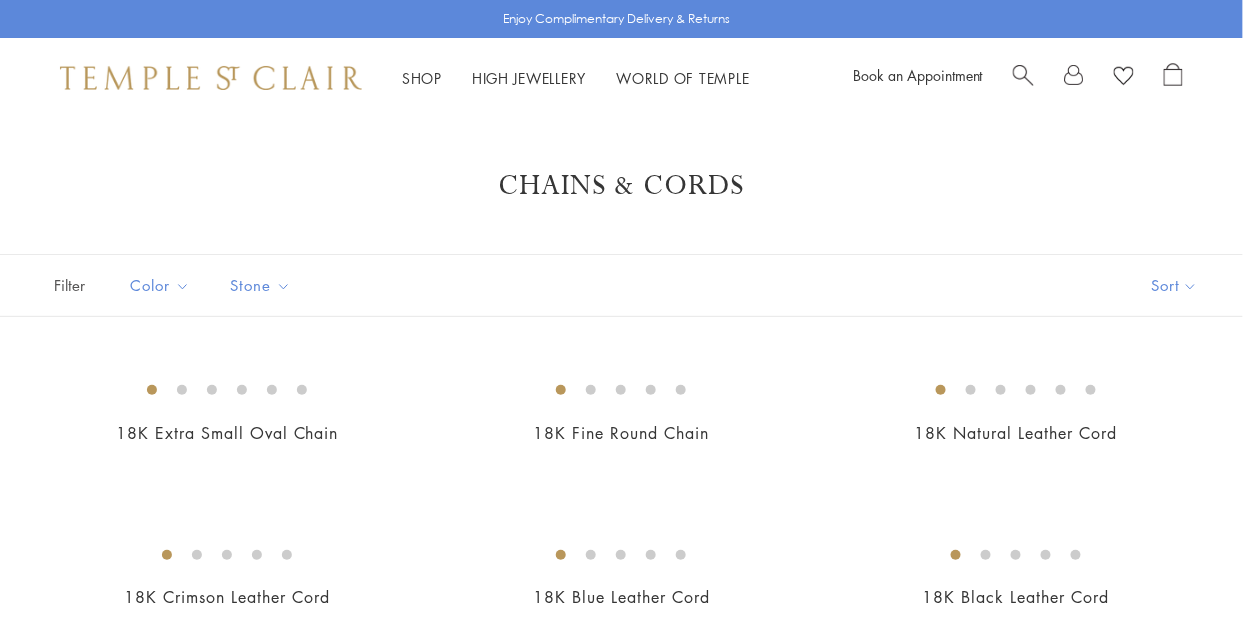 scroll, scrollTop: 1, scrollLeft: 0, axis: vertical 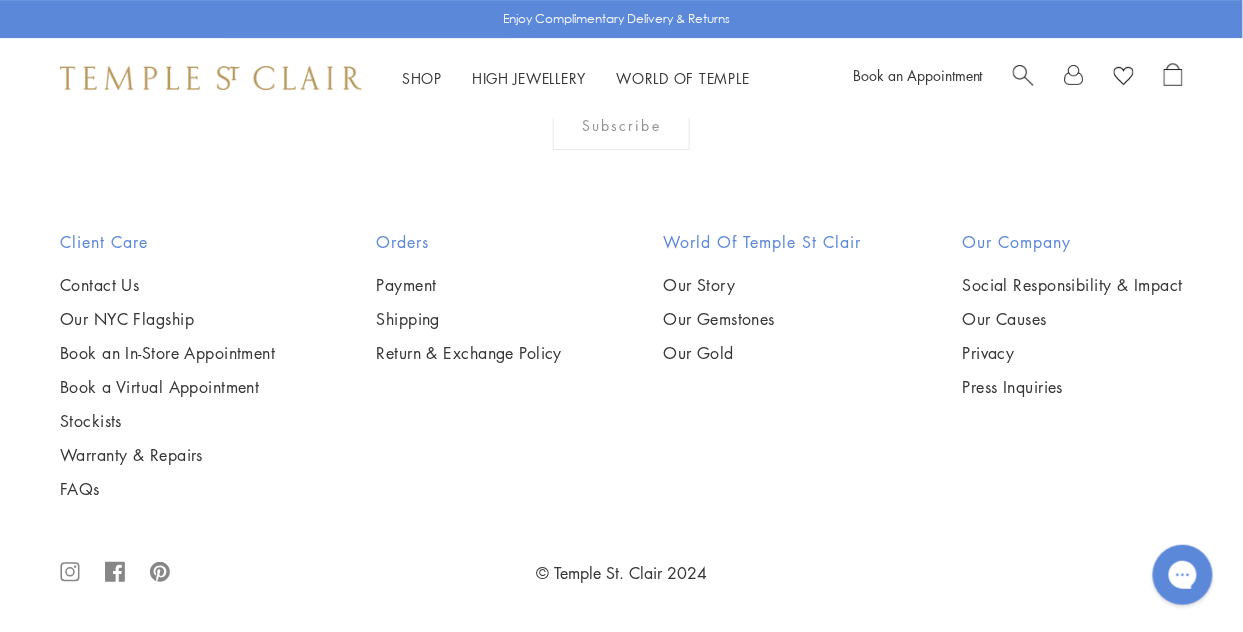 click at bounding box center (0, 0) 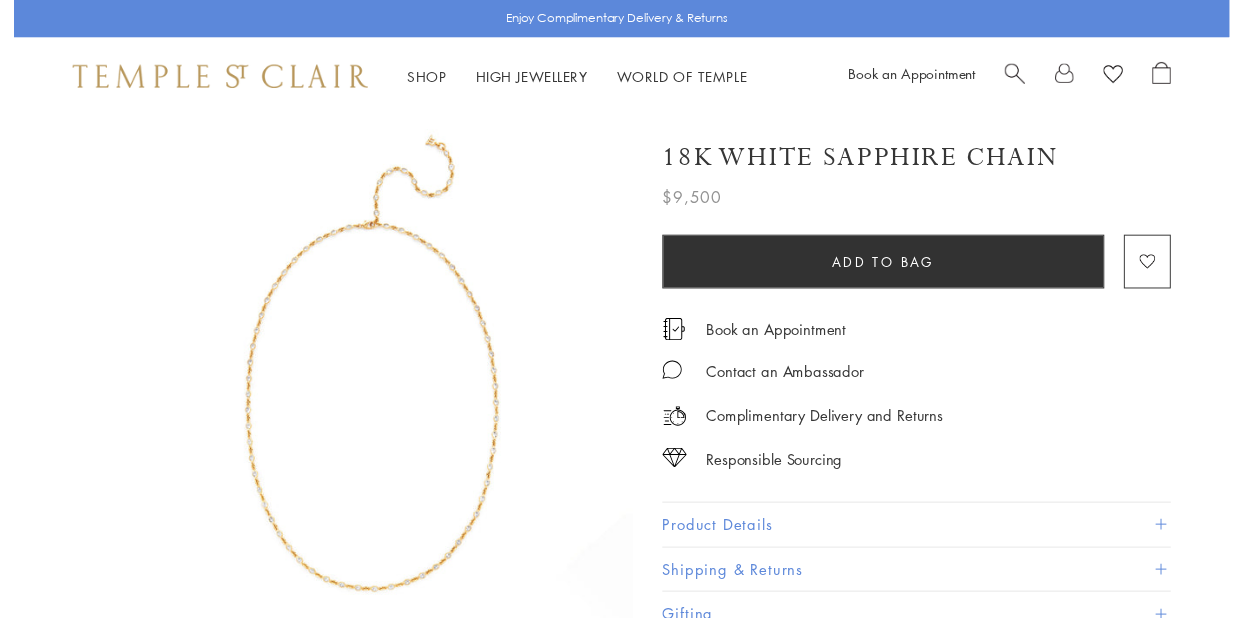 scroll, scrollTop: 0, scrollLeft: 0, axis: both 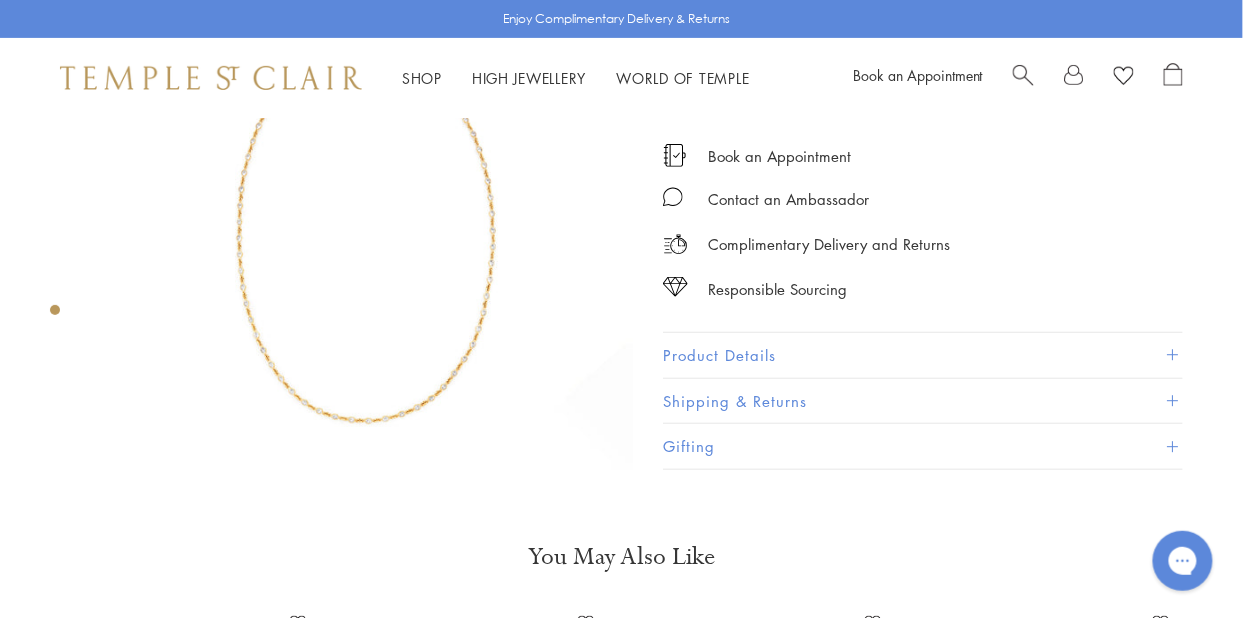 click on "Product Details" at bounding box center (923, 355) 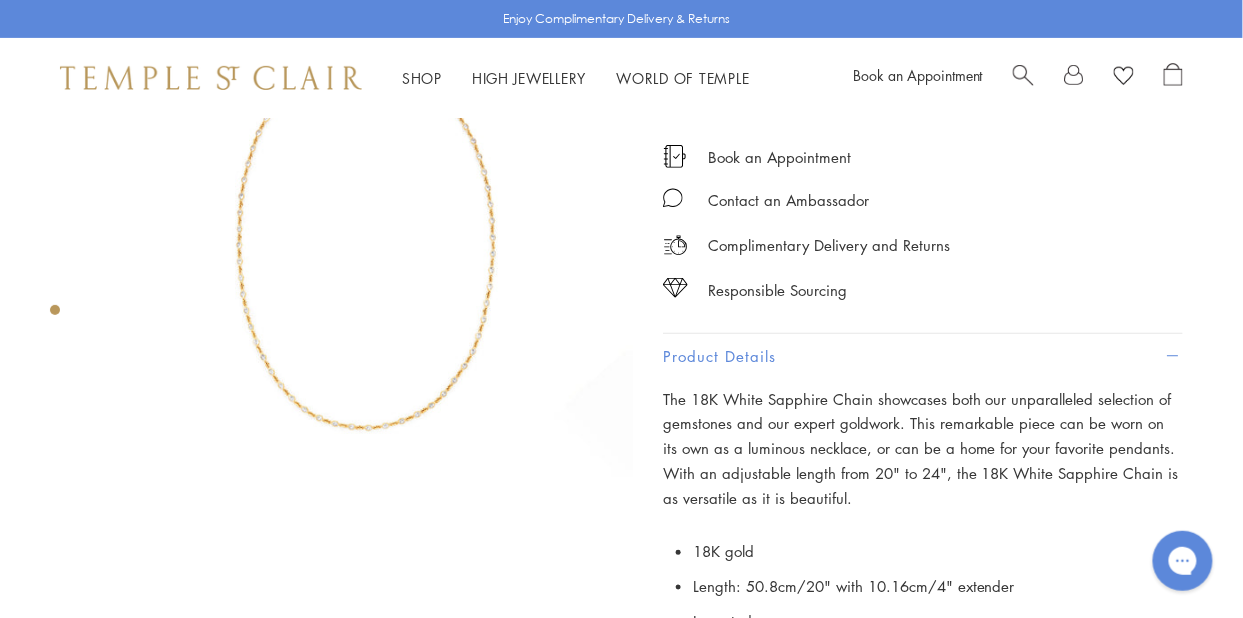 scroll, scrollTop: 90, scrollLeft: 0, axis: vertical 